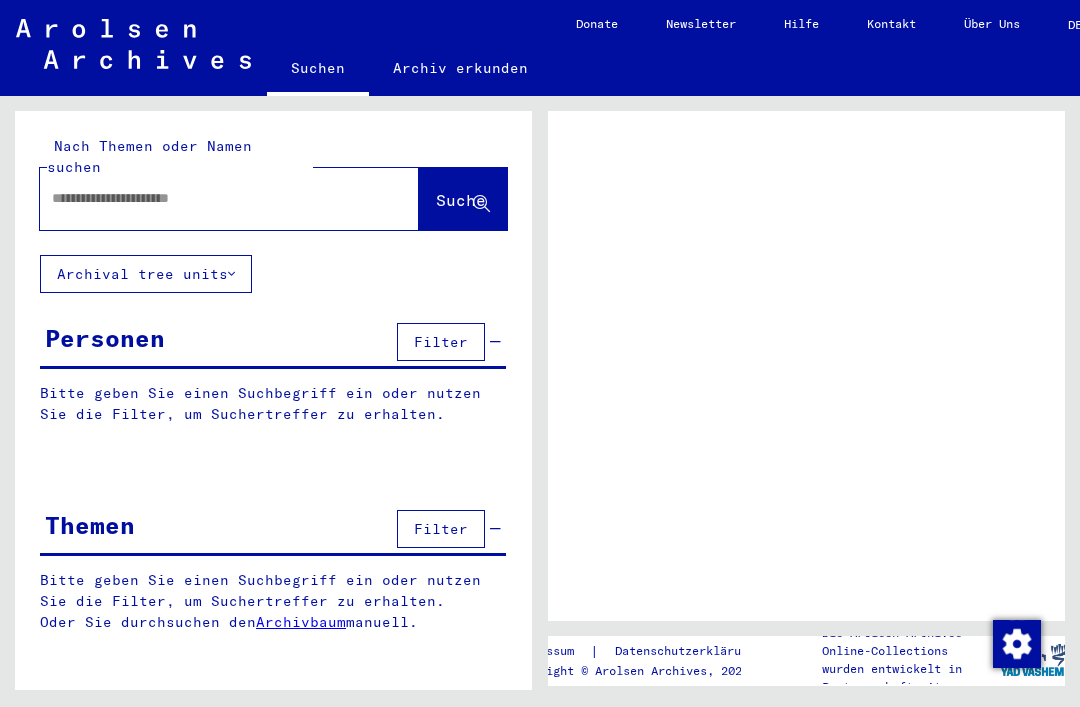 scroll, scrollTop: 0, scrollLeft: 0, axis: both 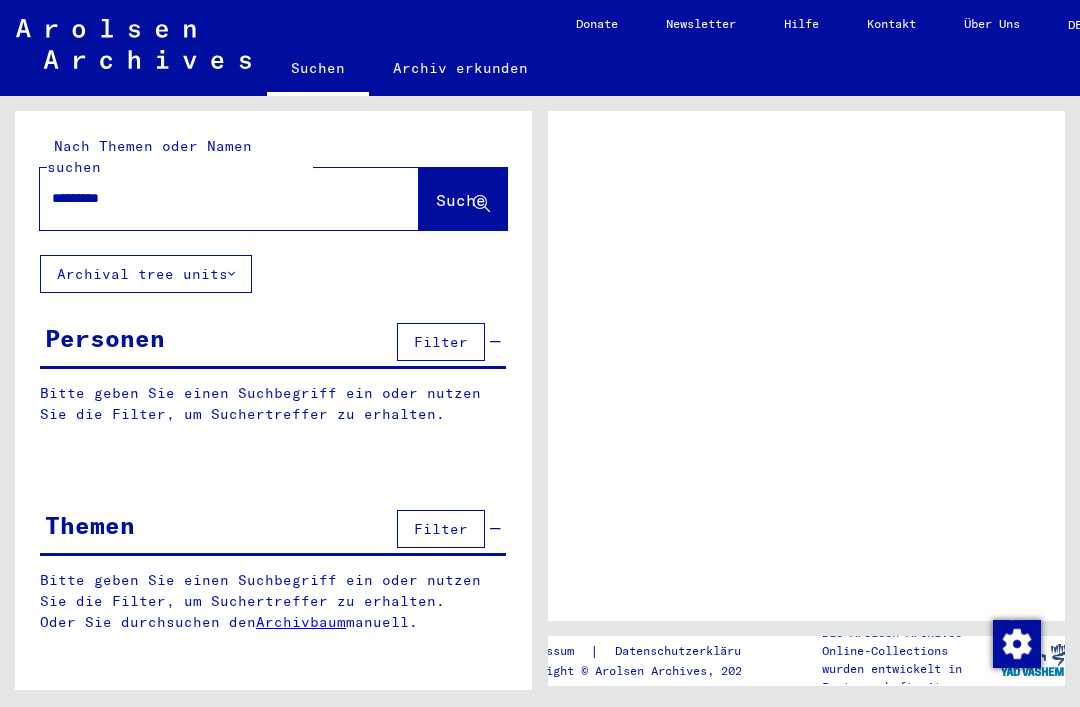 type on "*********" 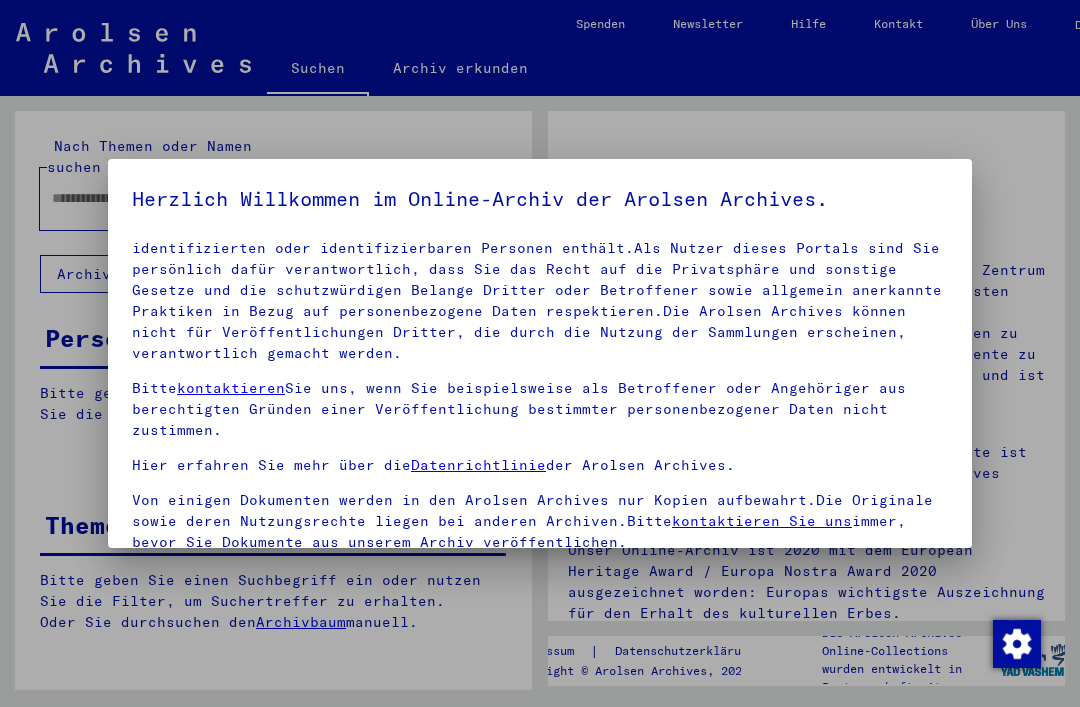 scroll, scrollTop: 108, scrollLeft: 0, axis: vertical 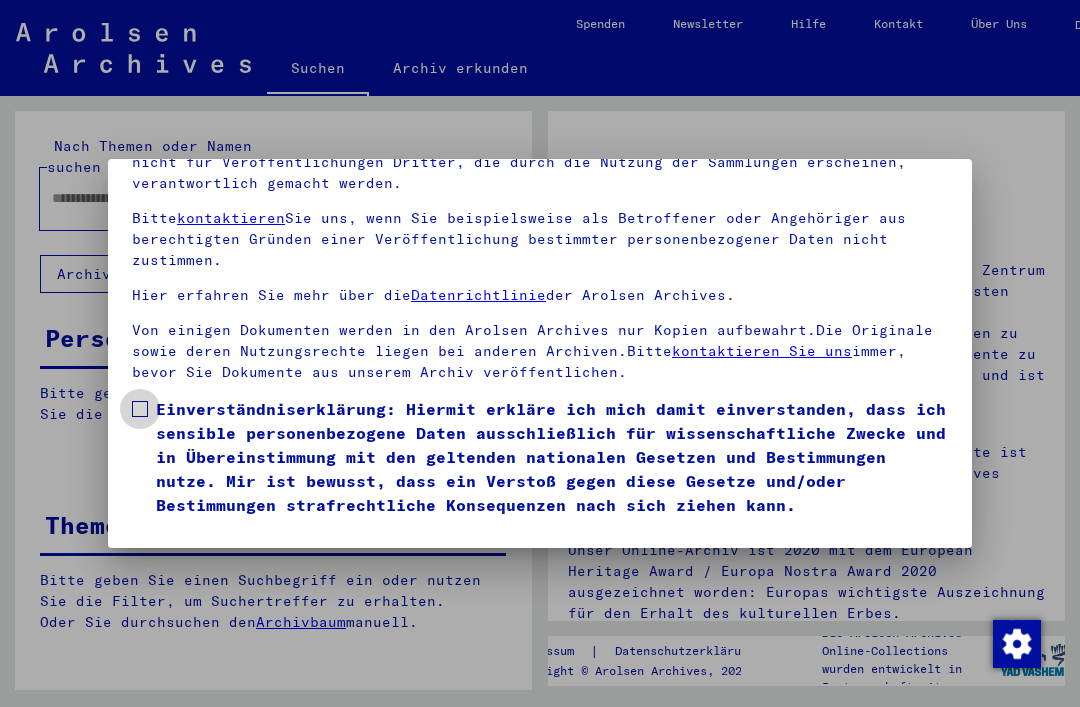 click at bounding box center (140, 409) 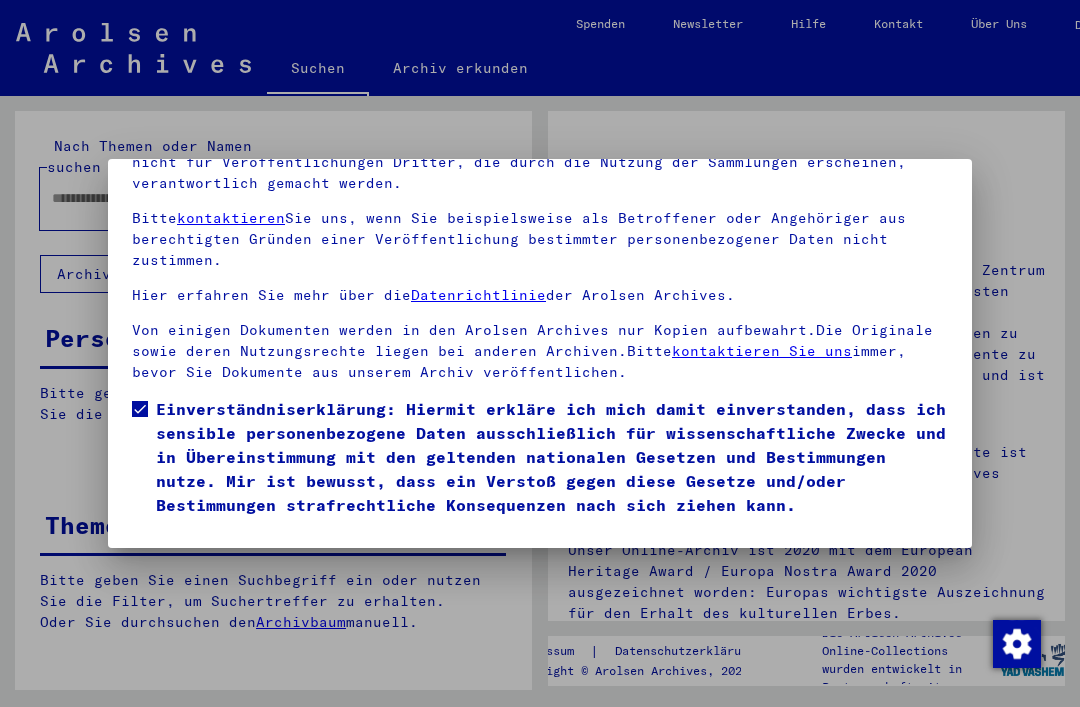 click on "Ich stimme zu" at bounding box center [207, 546] 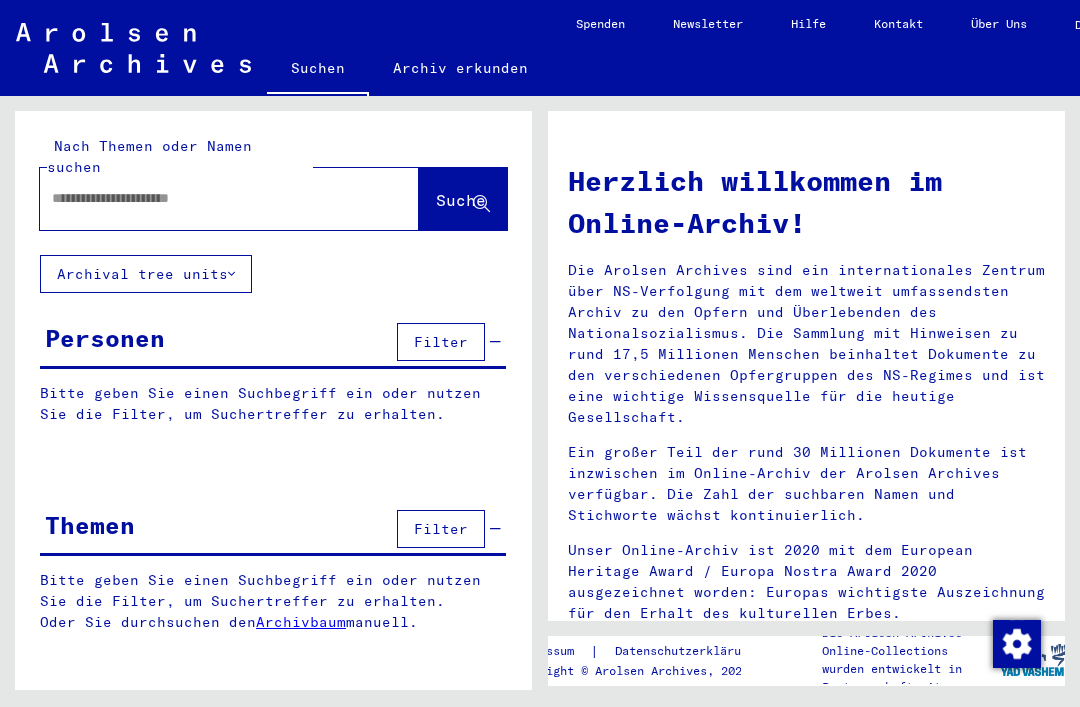 click at bounding box center [205, 198] 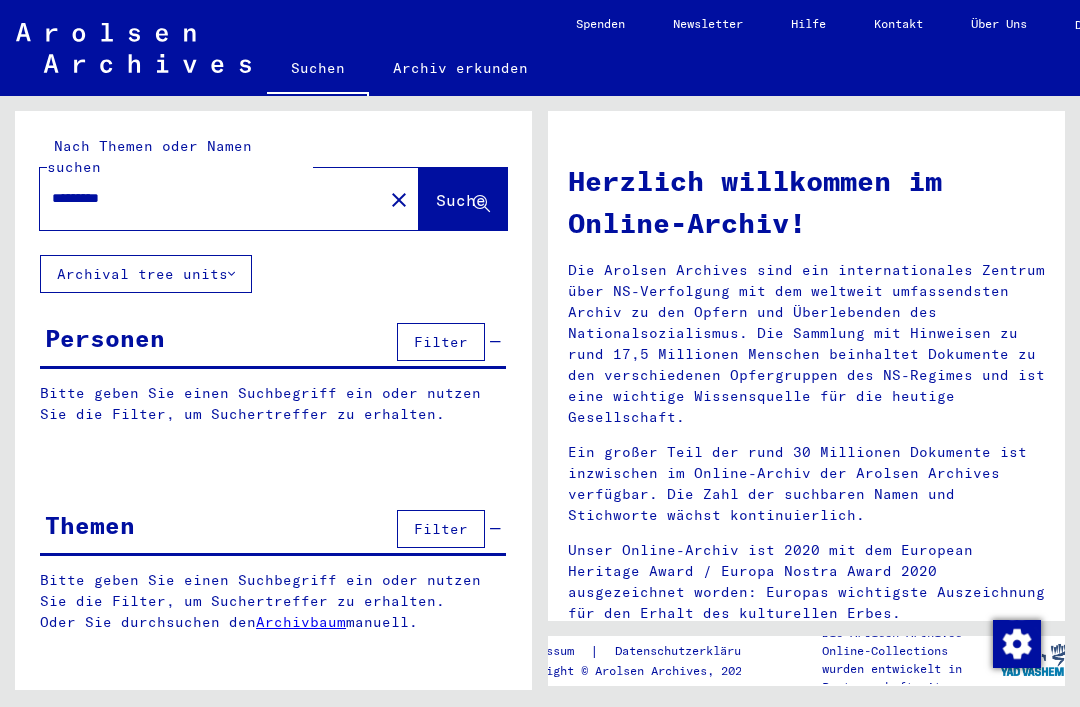 type on "*********" 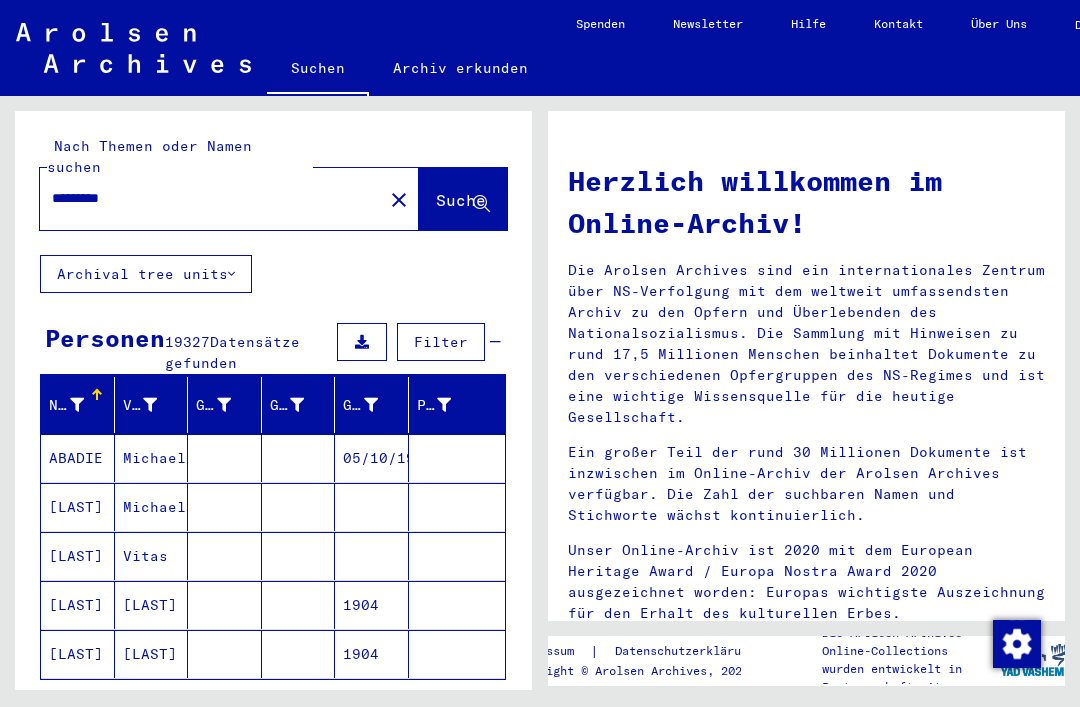 scroll, scrollTop: 47, scrollLeft: 0, axis: vertical 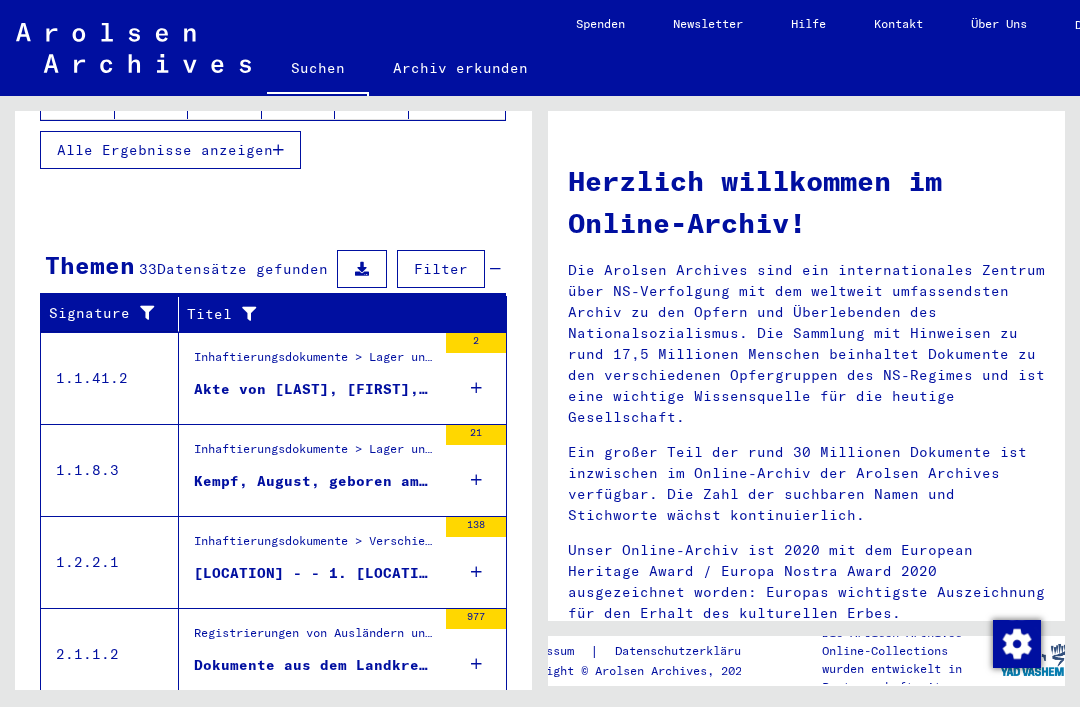 click at bounding box center [362, 269] 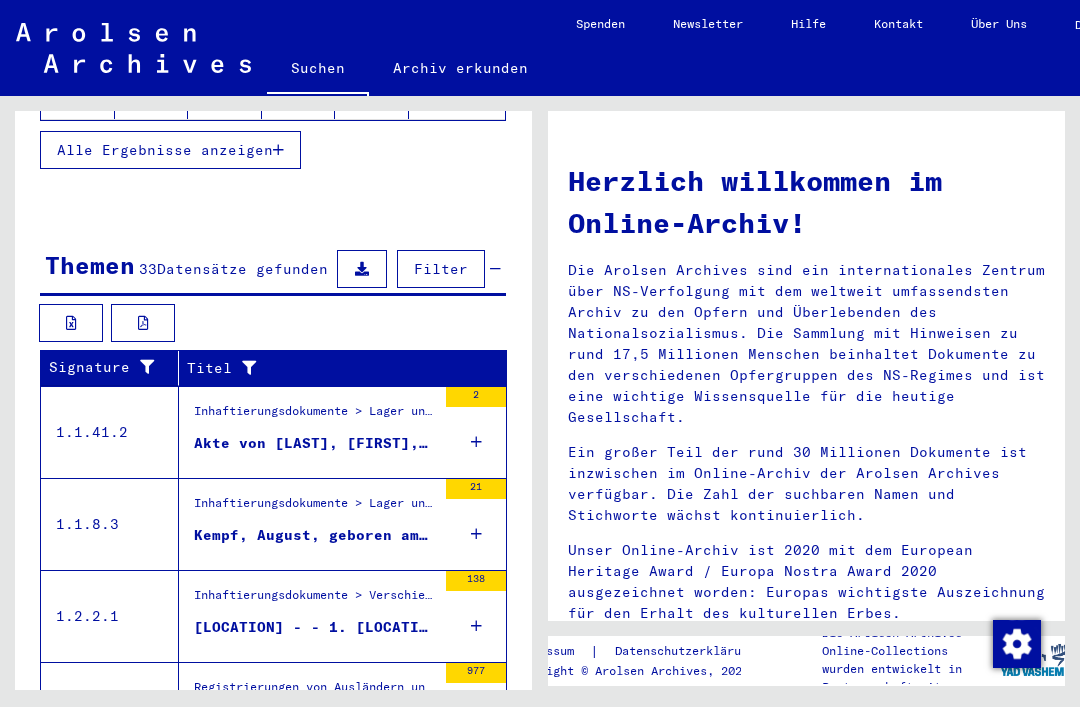 click on "Filter" at bounding box center (441, 269) 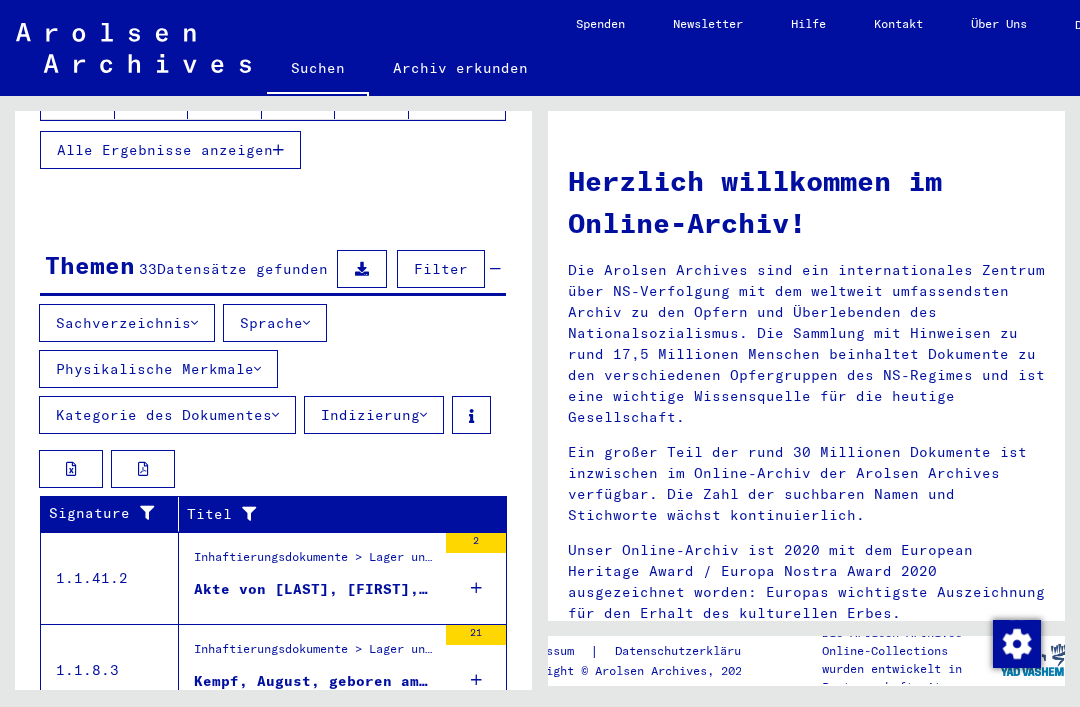 click on "Kategorie des Dokumentes" at bounding box center [167, 415] 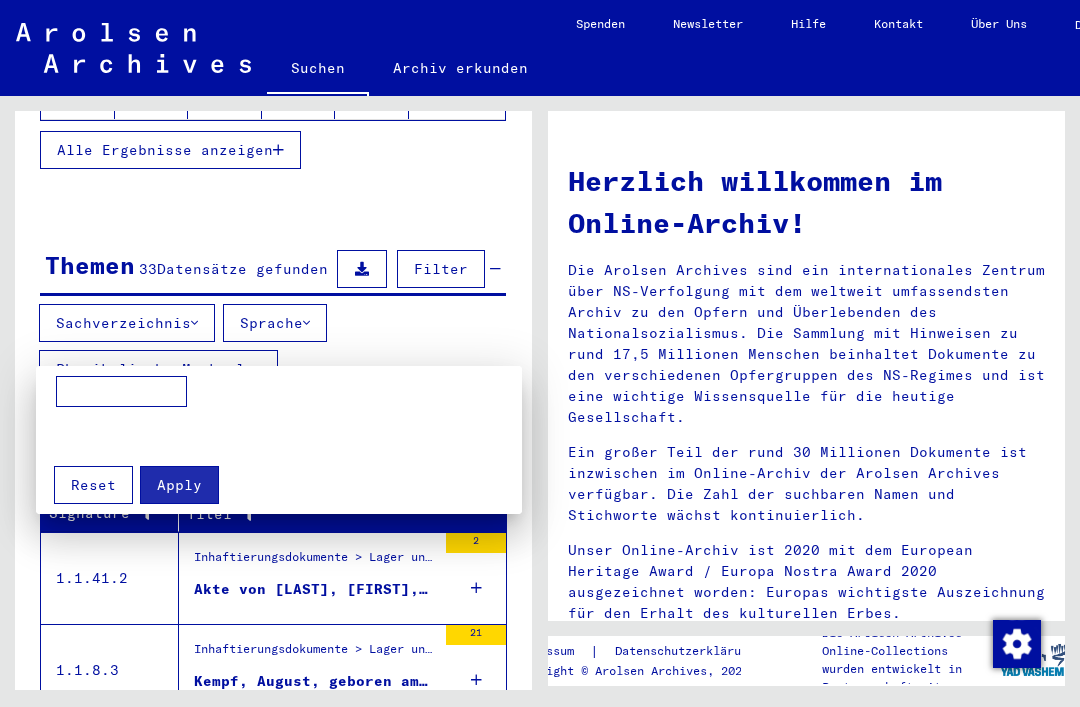 click at bounding box center (540, 353) 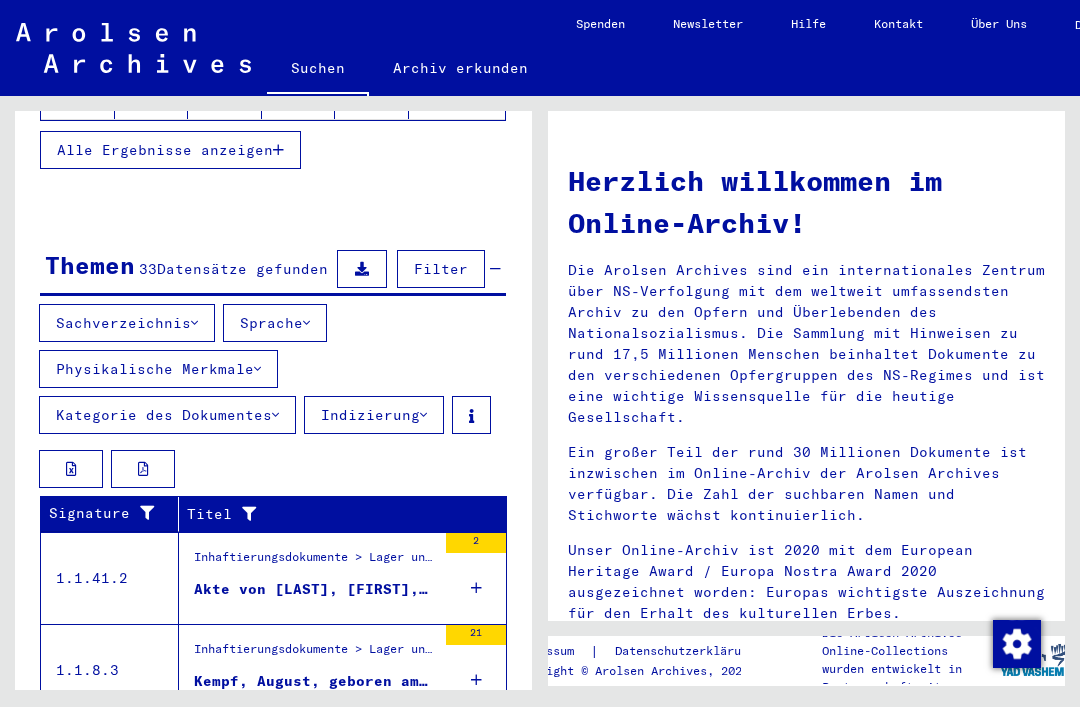 click on "Physikalische Merkmale" at bounding box center [158, 369] 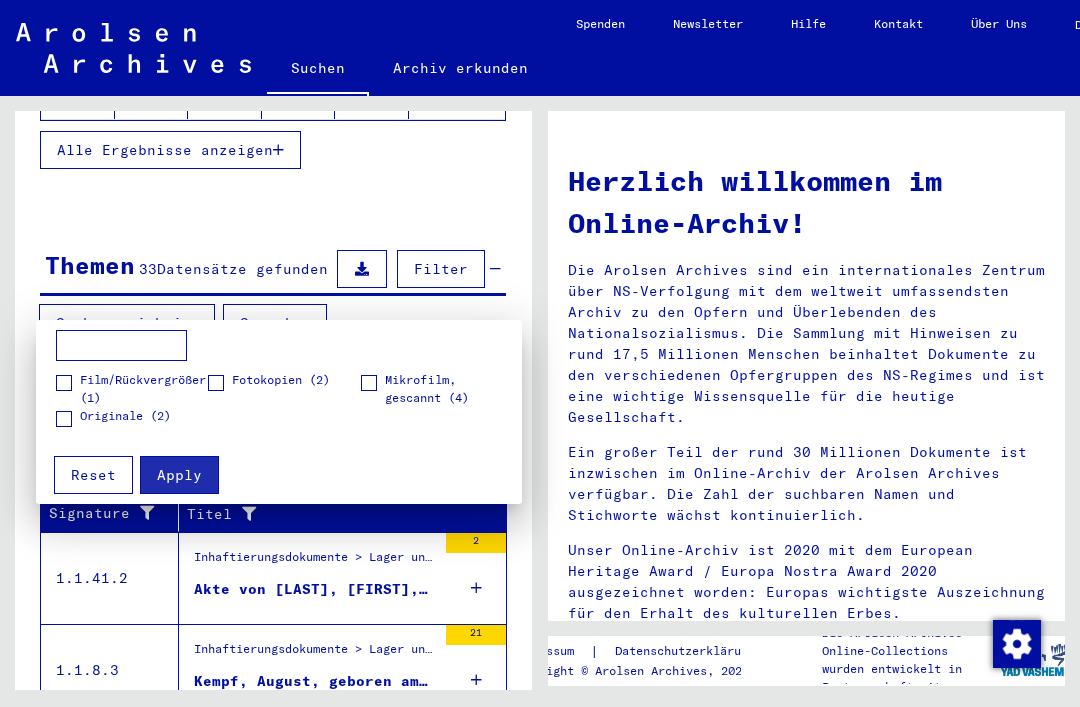 click on "Film/Rückvergrößerung (1)    Fotokopien (2)    Mikrofilm, gescannt (4)    Originale (2)  Apply Reset" at bounding box center [279, 412] 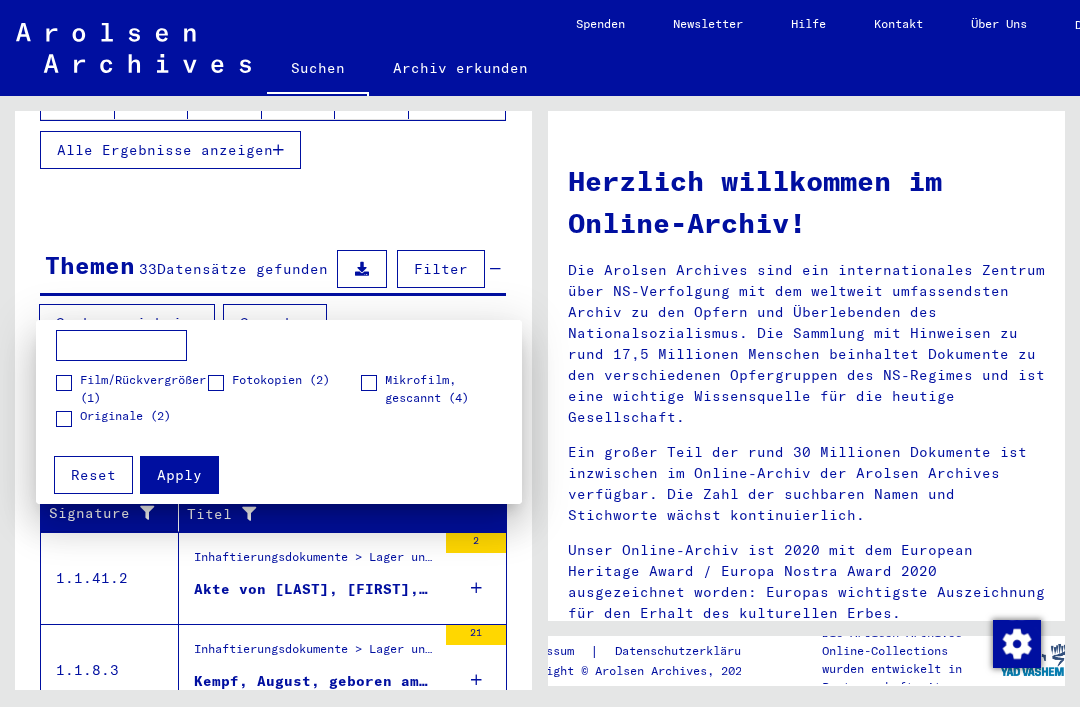 click at bounding box center (540, 353) 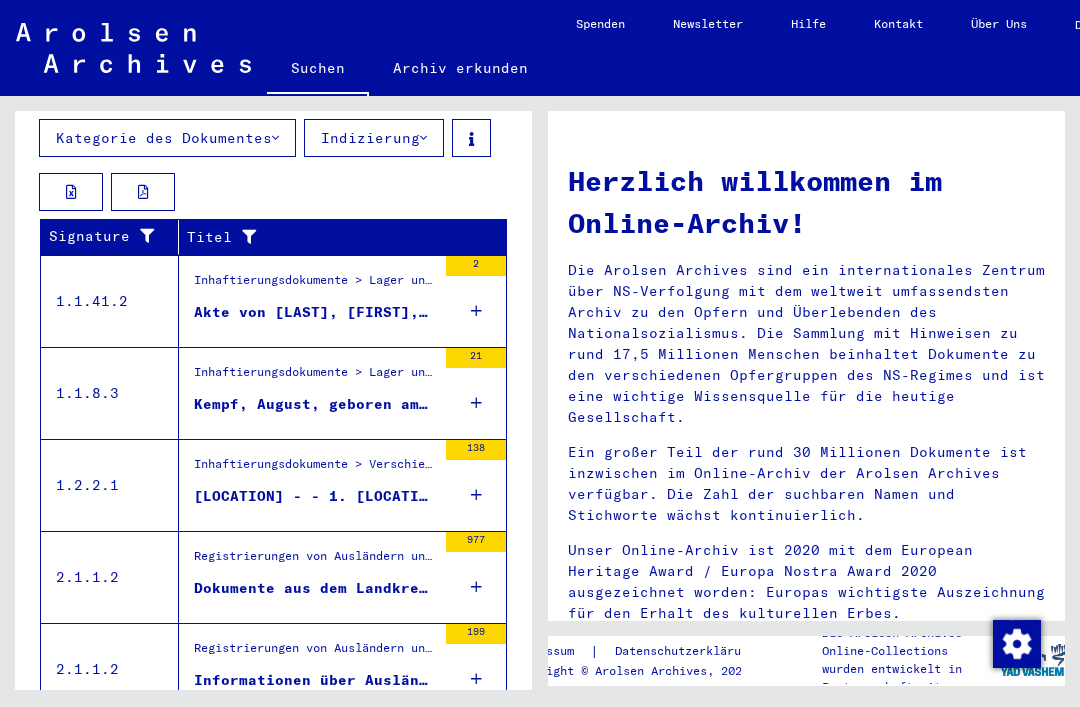 scroll, scrollTop: 836, scrollLeft: 0, axis: vertical 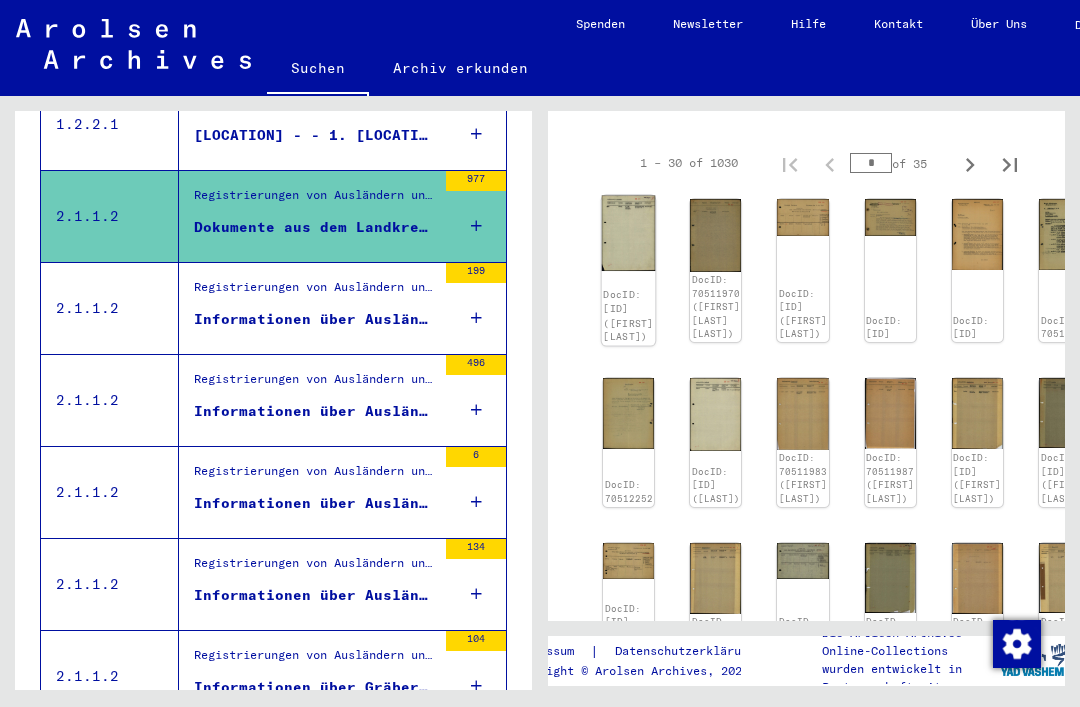 click 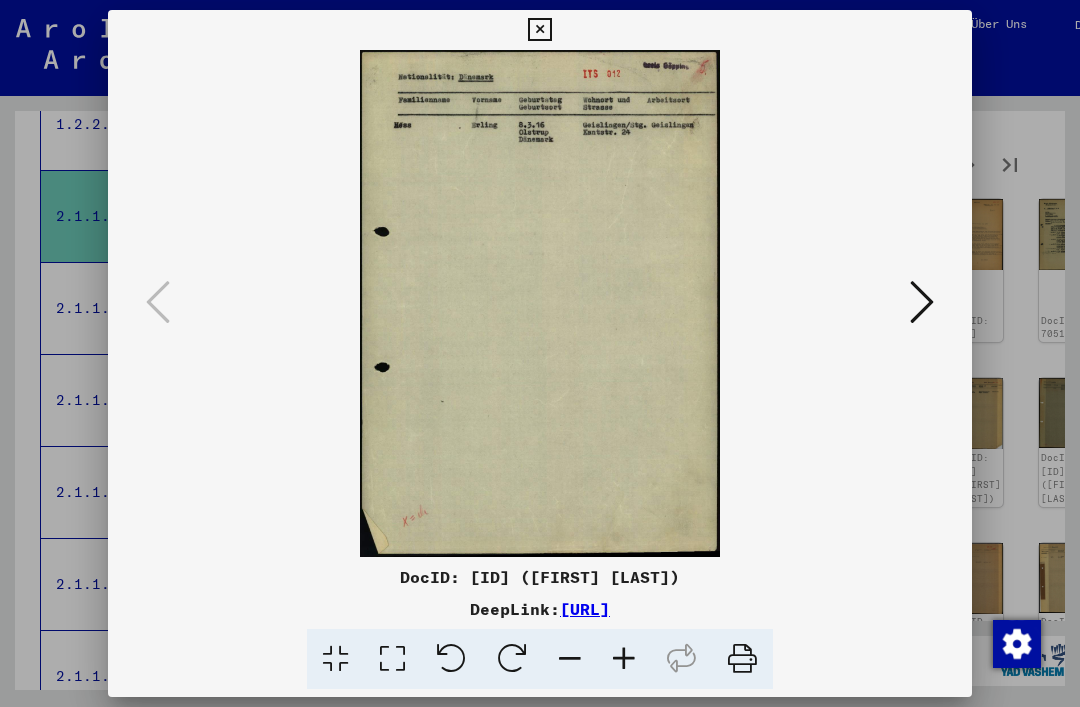 click at bounding box center [922, 302] 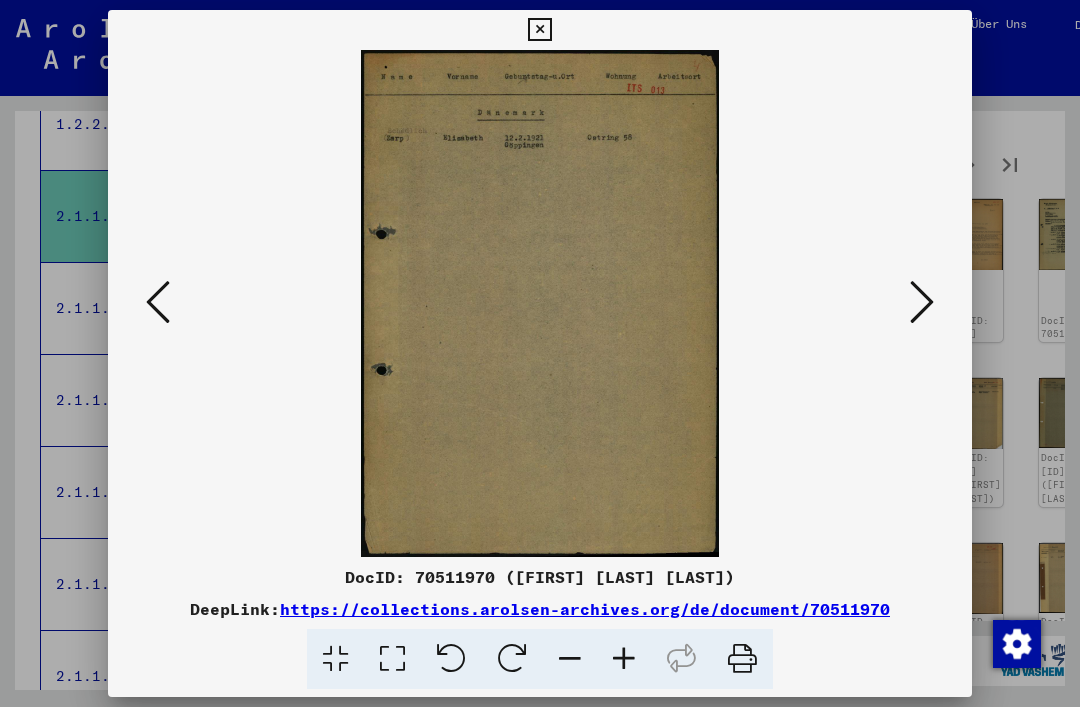 click at bounding box center (922, 302) 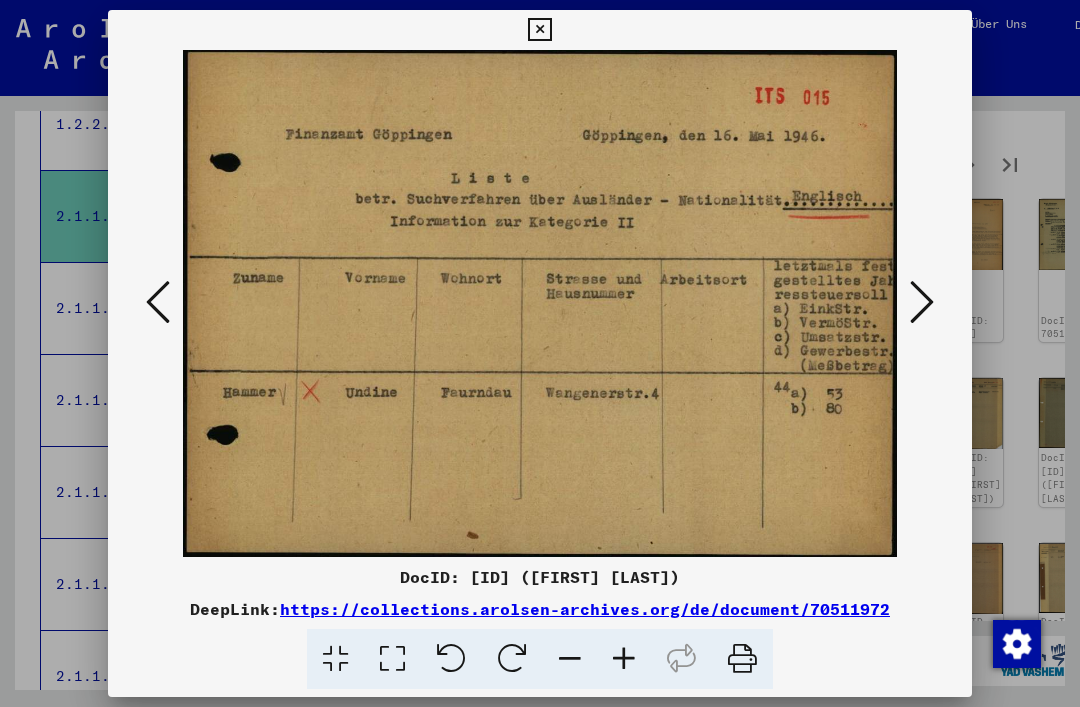 click at bounding box center (922, 302) 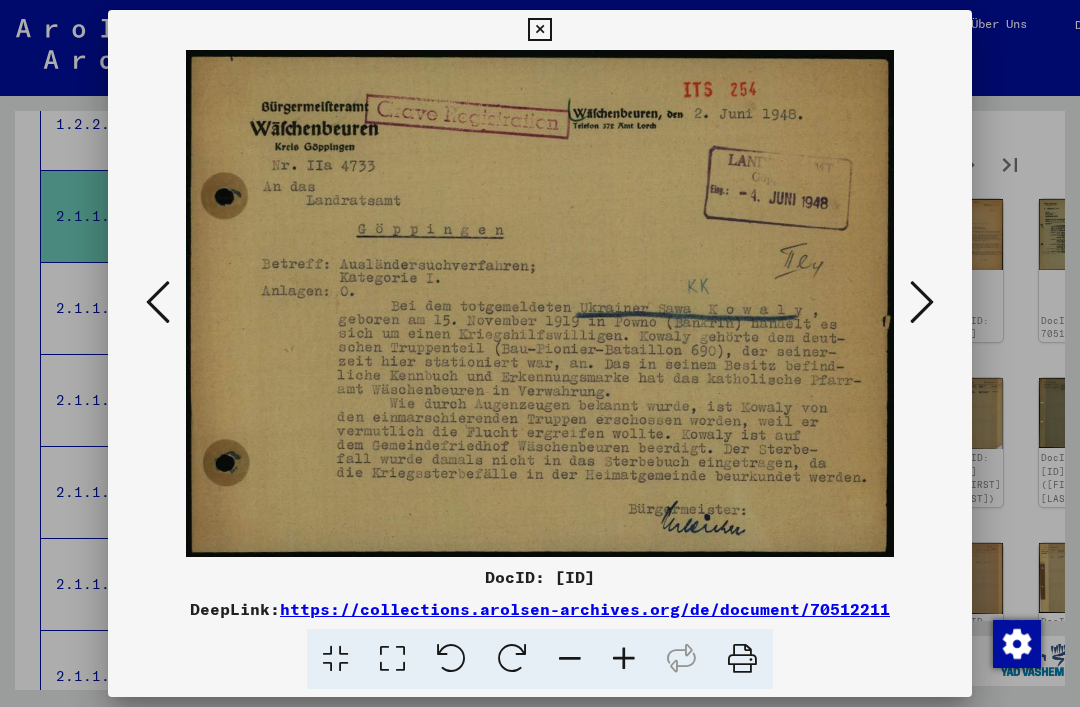 click at bounding box center [922, 302] 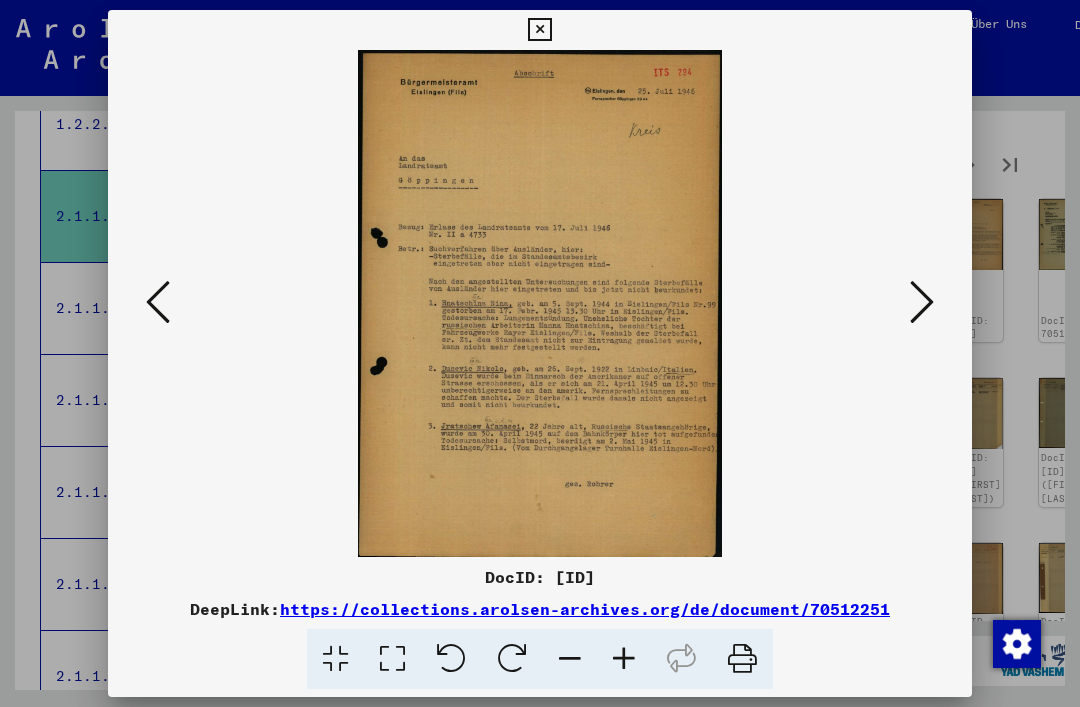 click at bounding box center [922, 302] 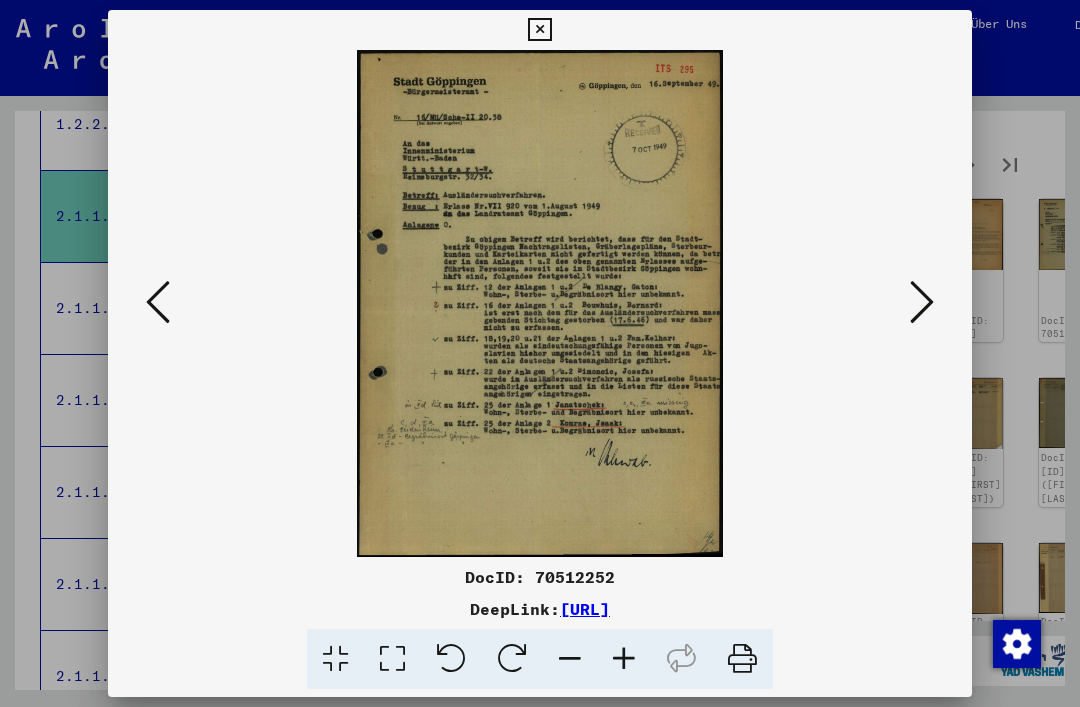 click at bounding box center [922, 302] 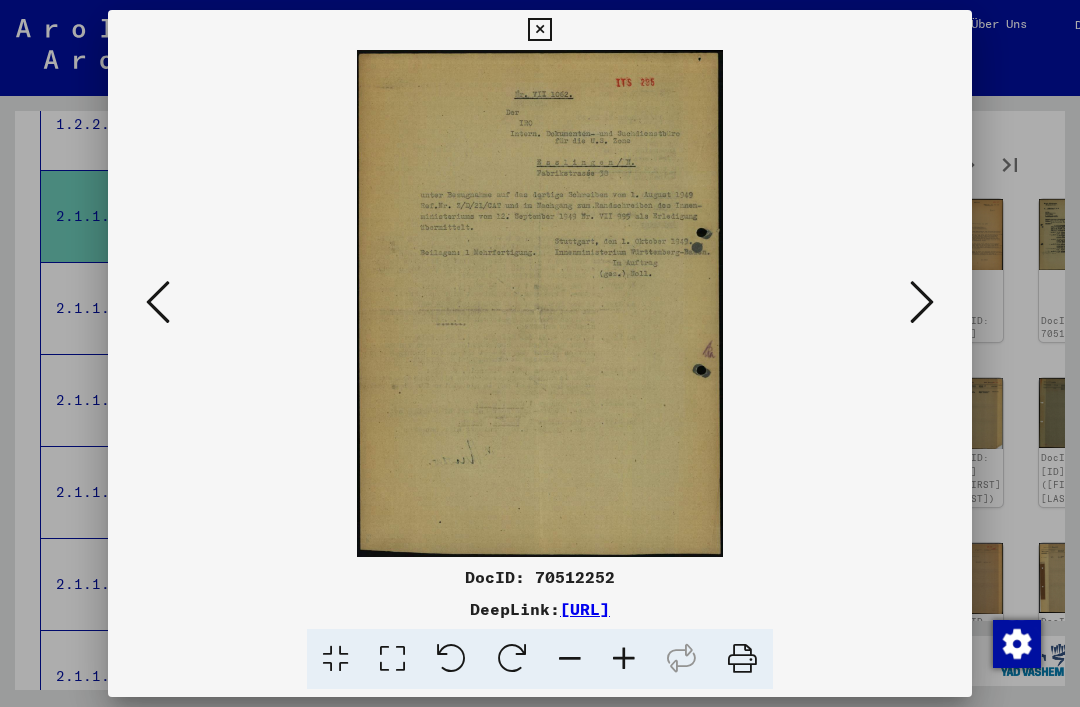 click at bounding box center (922, 302) 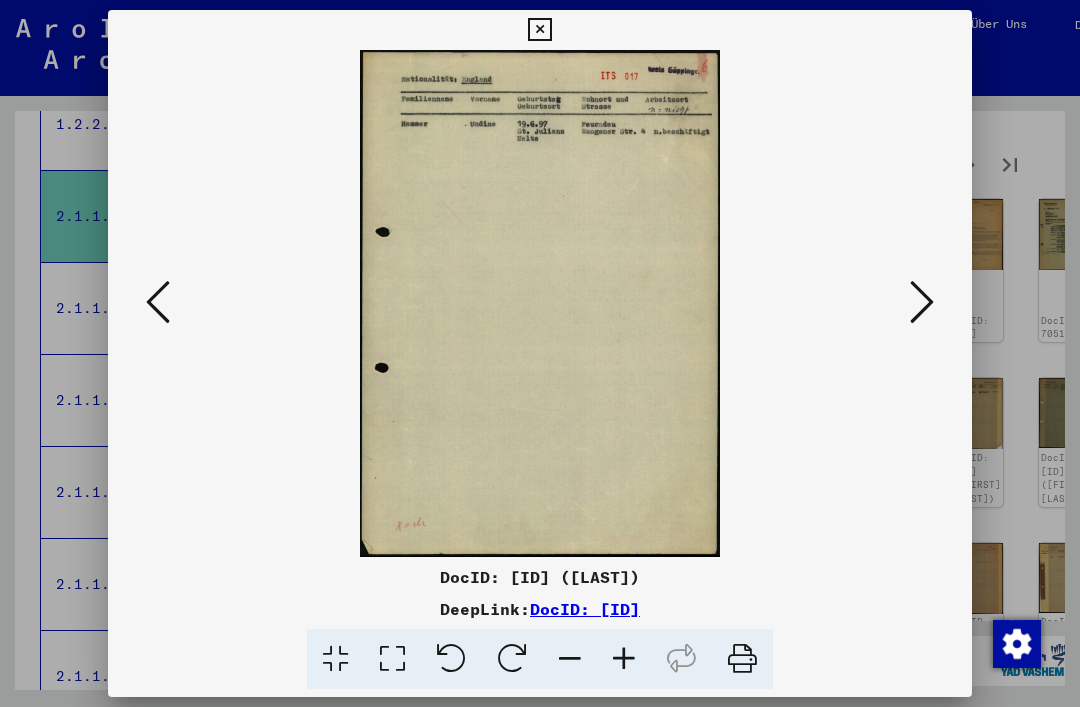 click at bounding box center (922, 302) 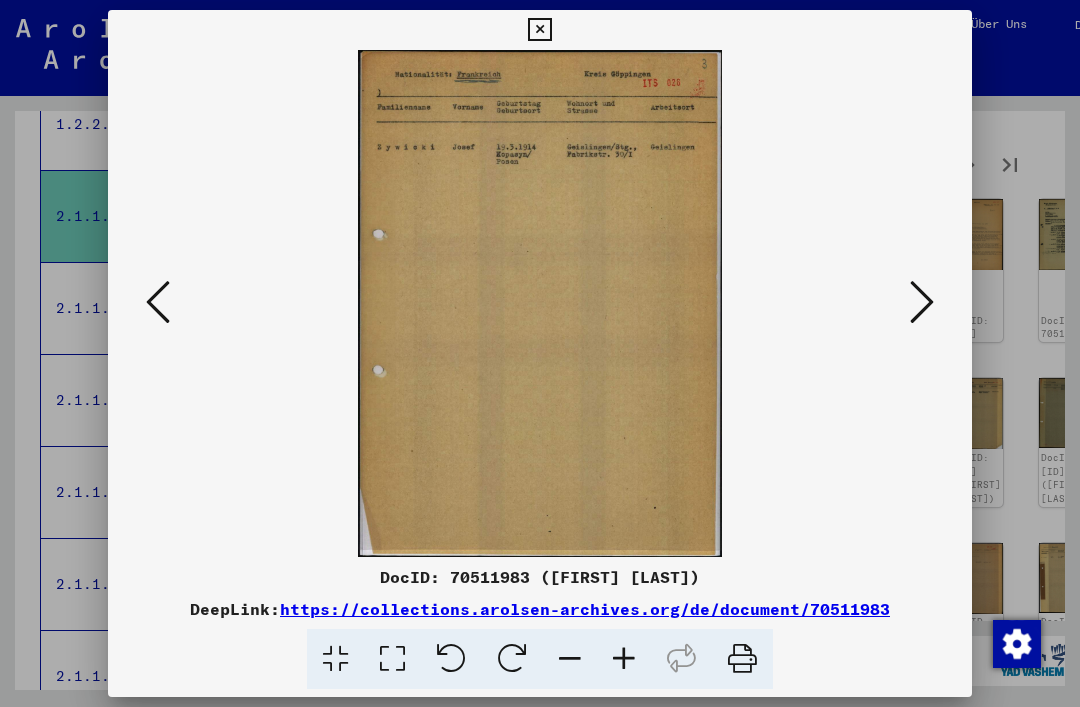 click at bounding box center (922, 302) 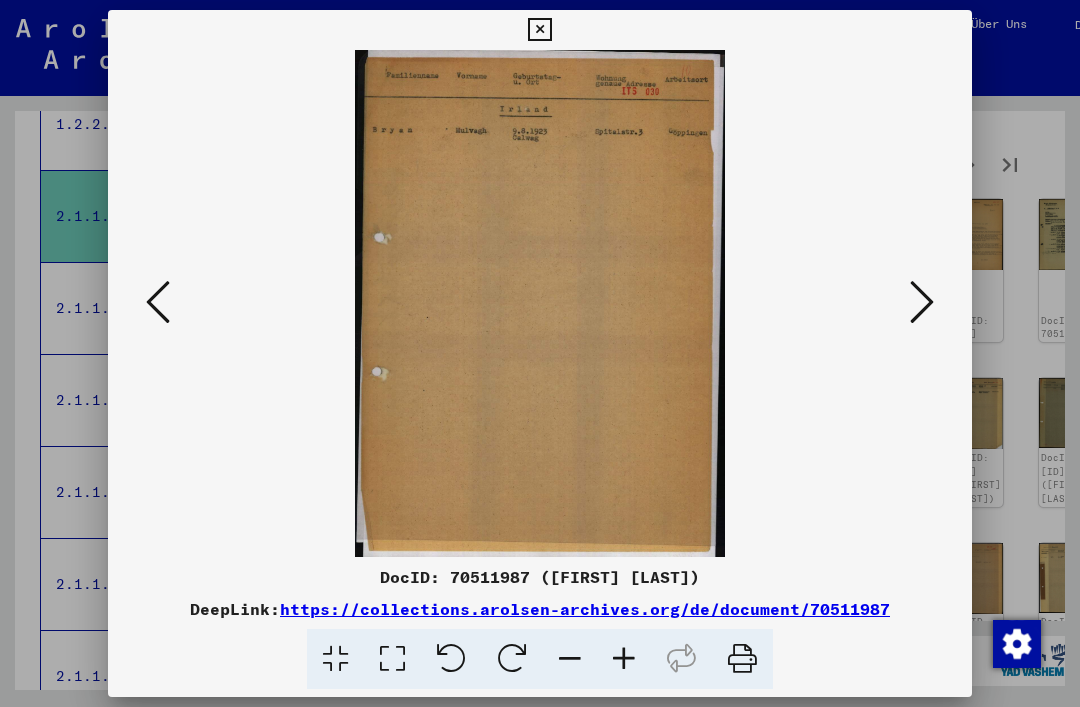 click at bounding box center (922, 302) 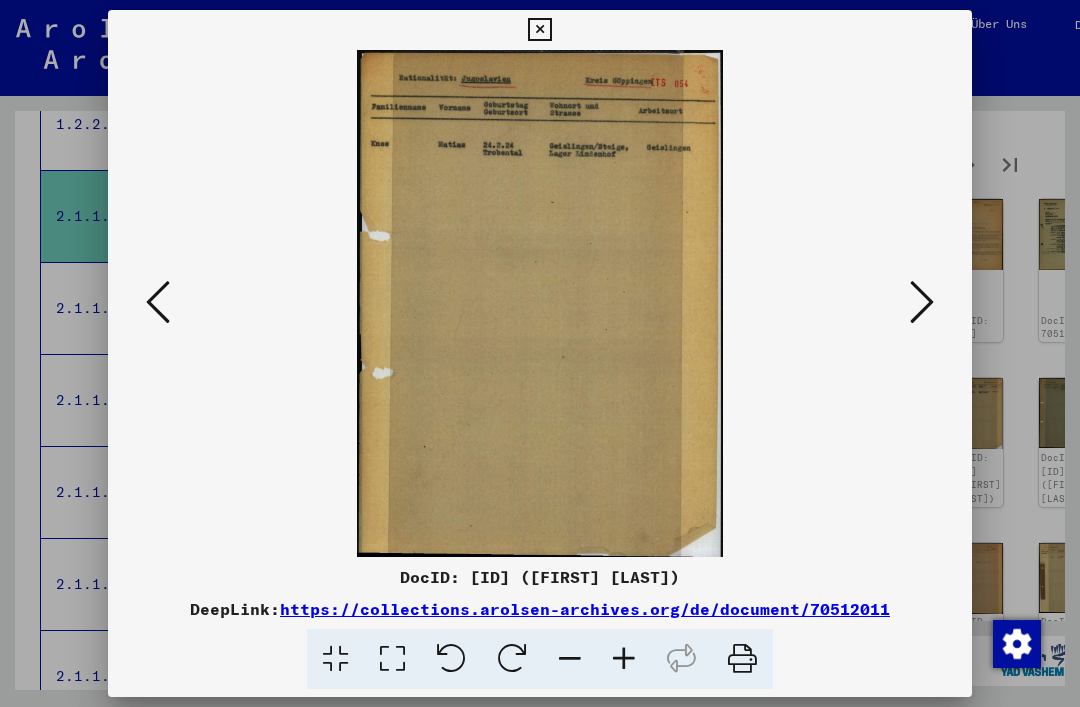 click at bounding box center (922, 302) 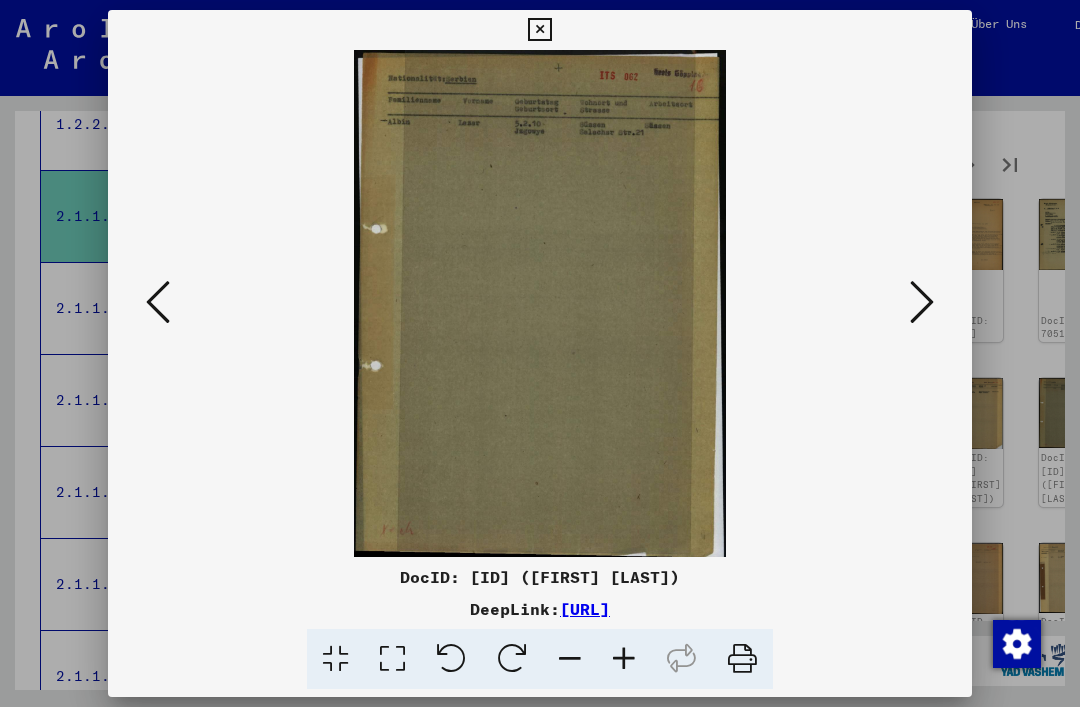 click at bounding box center [922, 302] 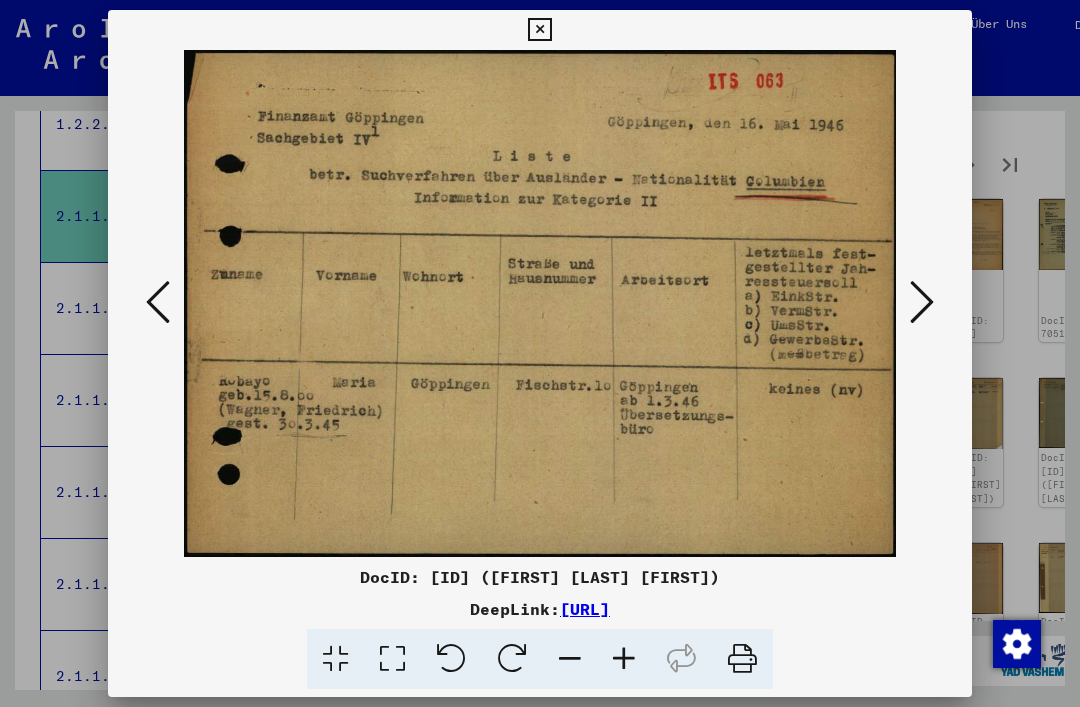 click at bounding box center [922, 302] 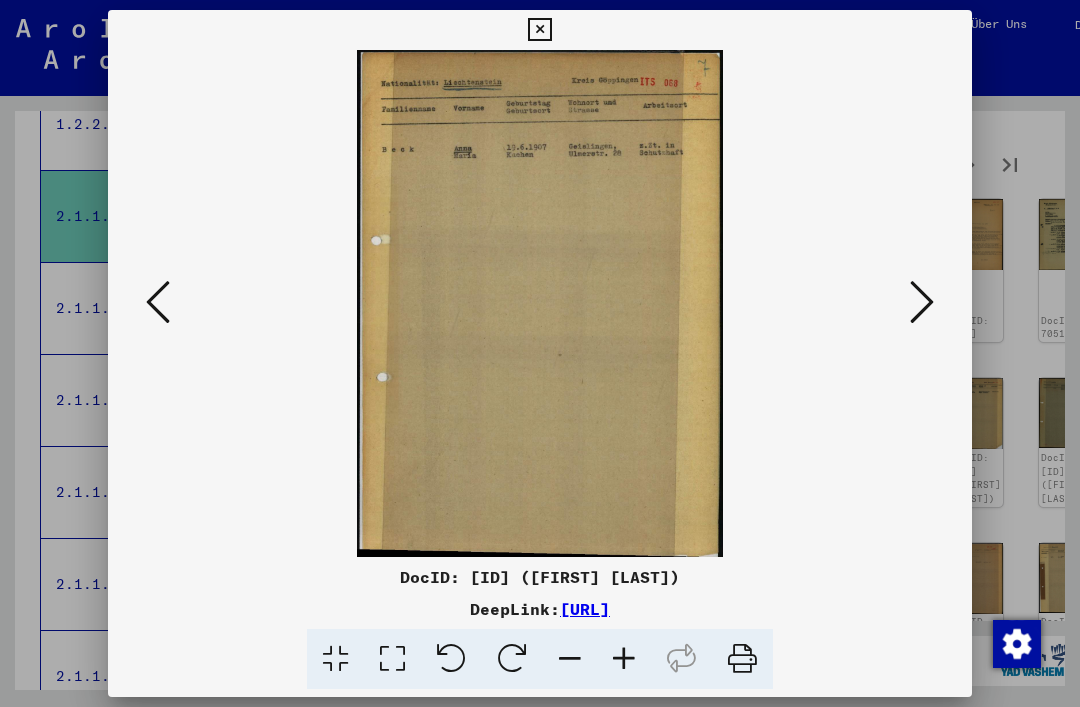 click at bounding box center [922, 302] 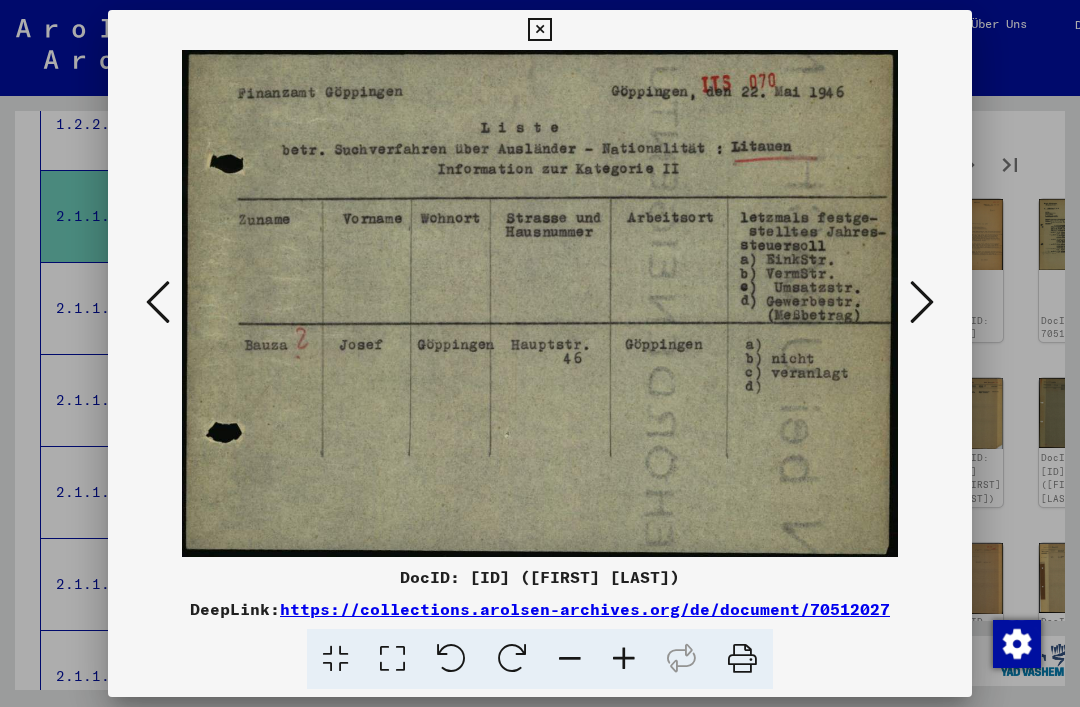 click at bounding box center [922, 303] 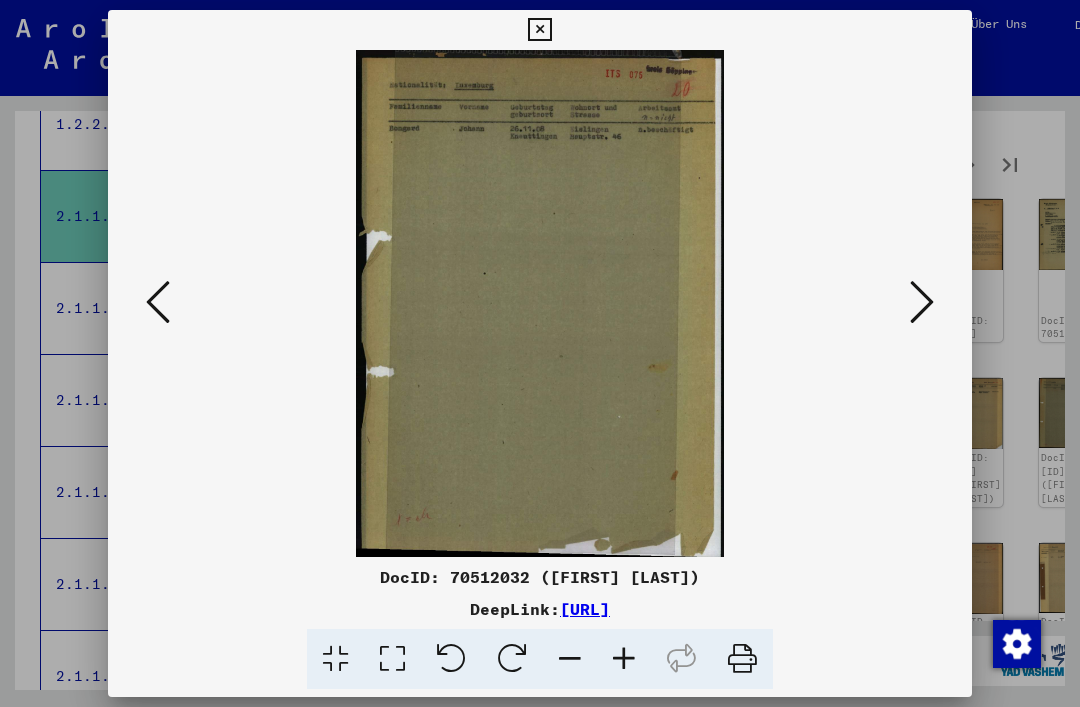 click at bounding box center (922, 302) 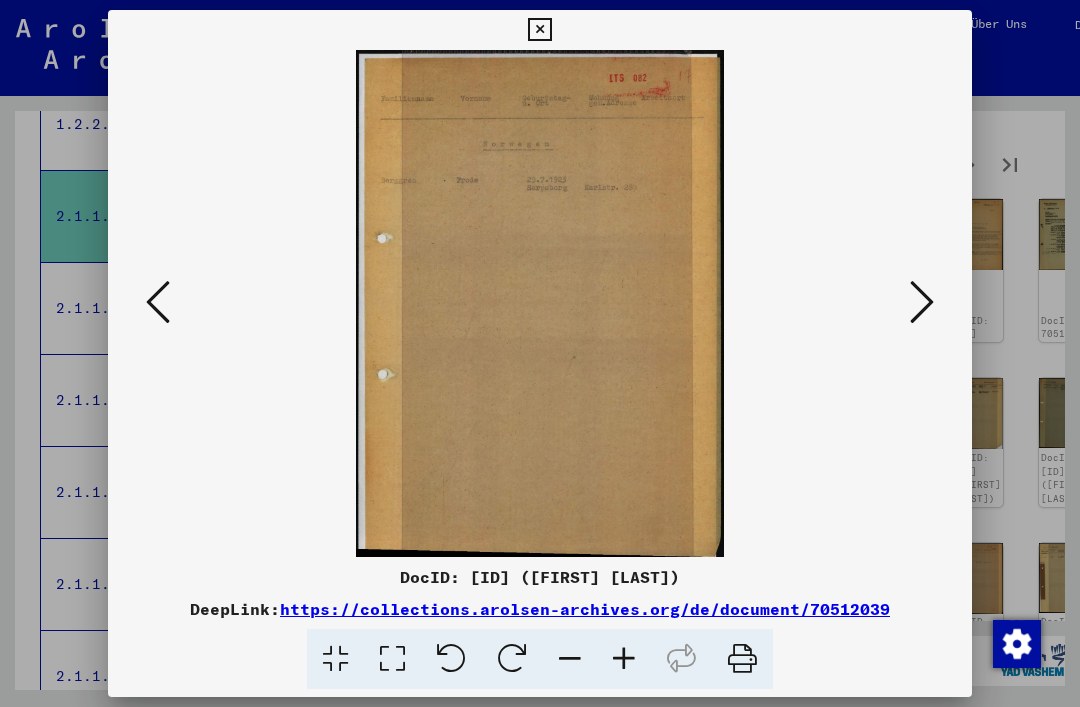 click at bounding box center [922, 302] 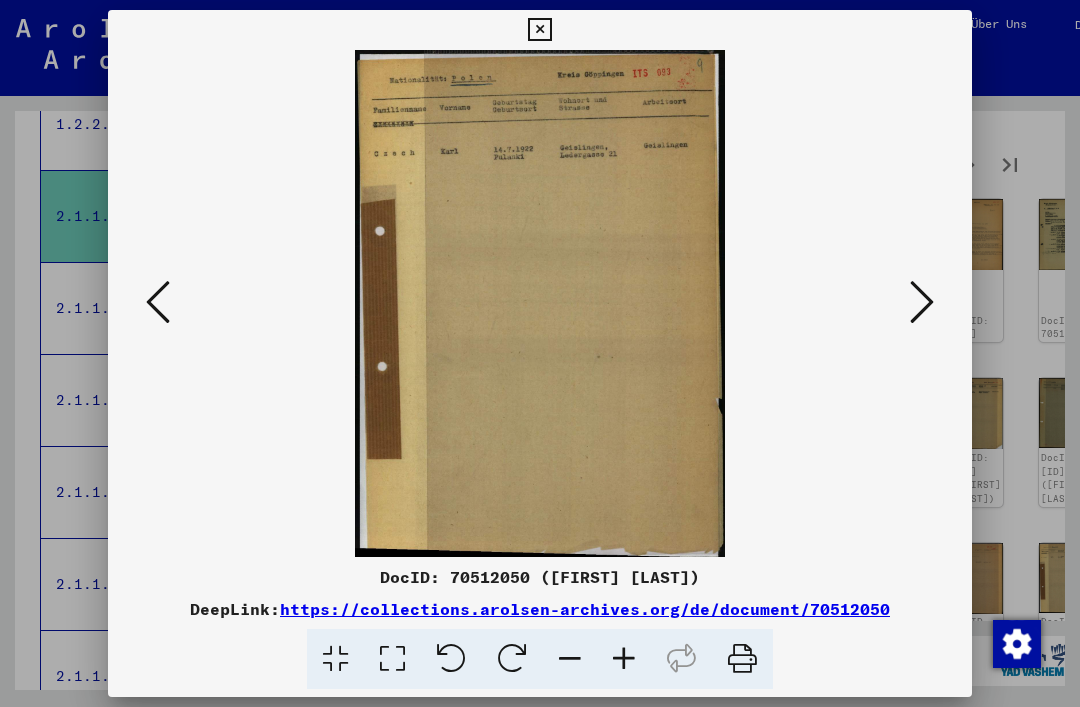 click at bounding box center [922, 302] 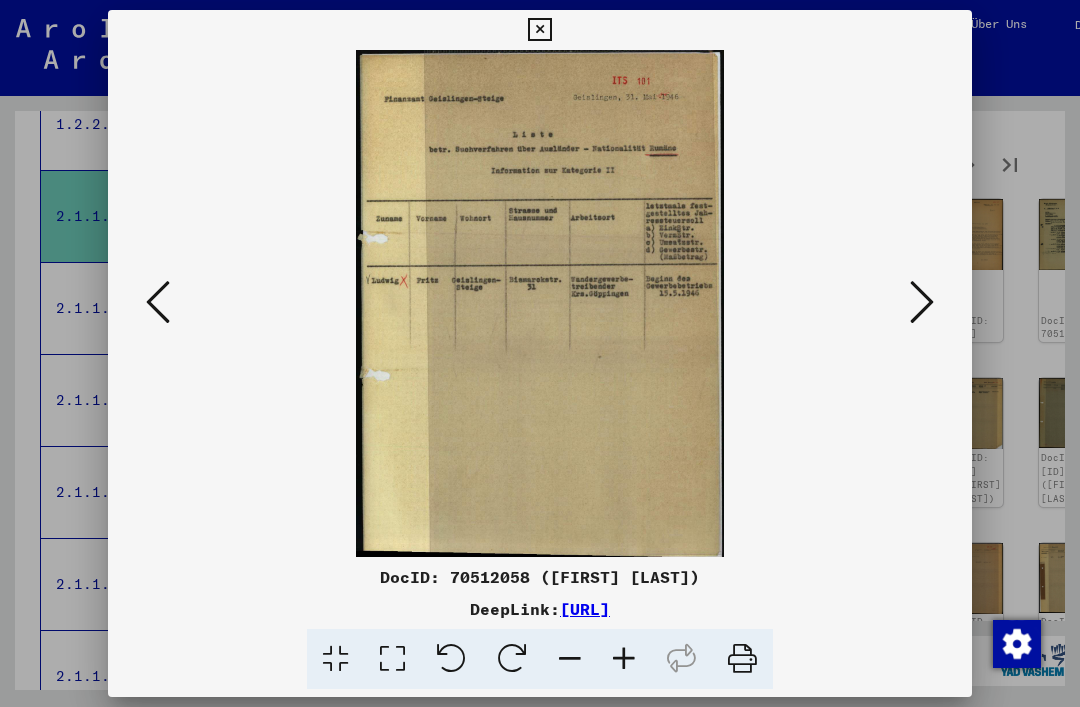 click at bounding box center [922, 302] 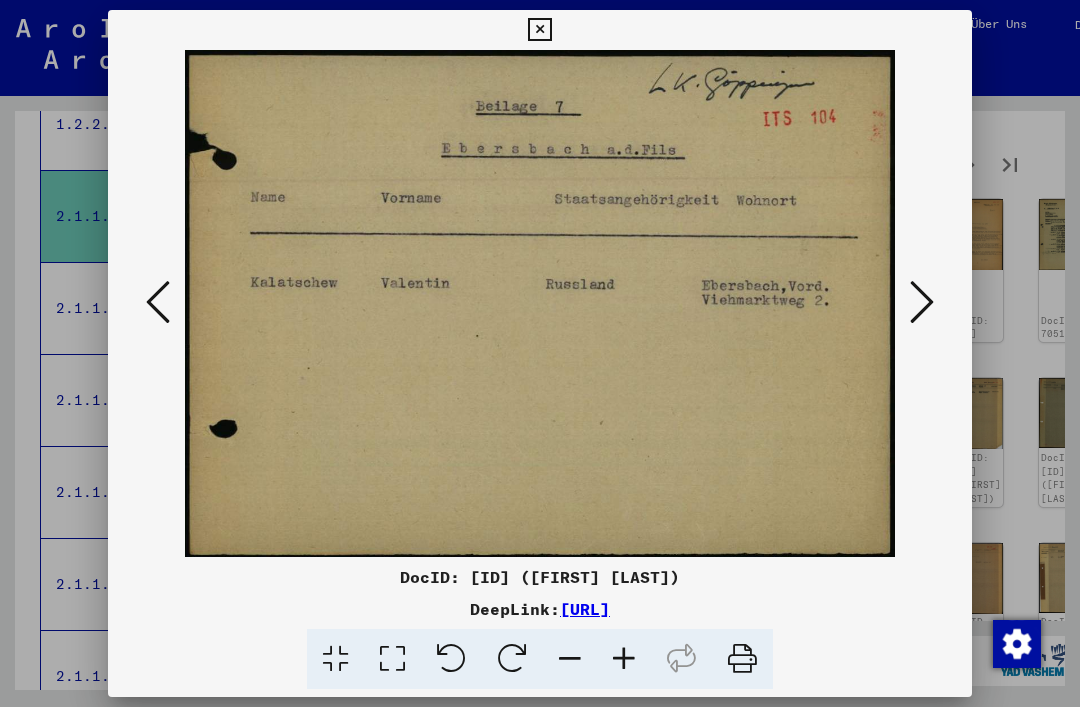 click at bounding box center [922, 303] 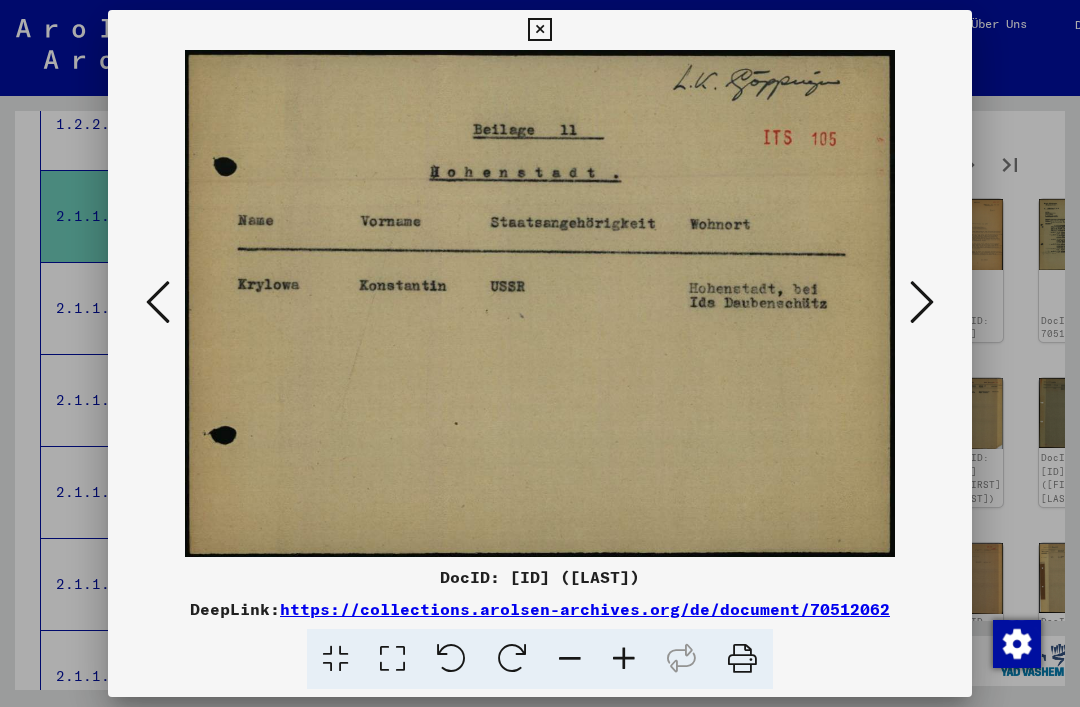click at bounding box center [922, 302] 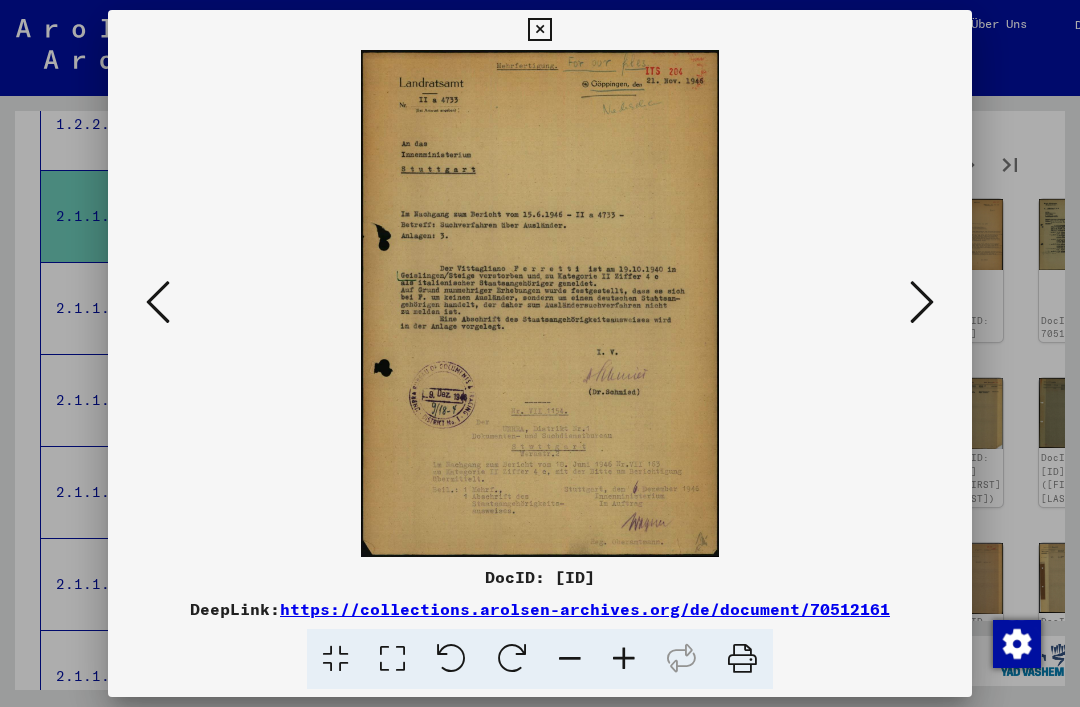 click at bounding box center [922, 302] 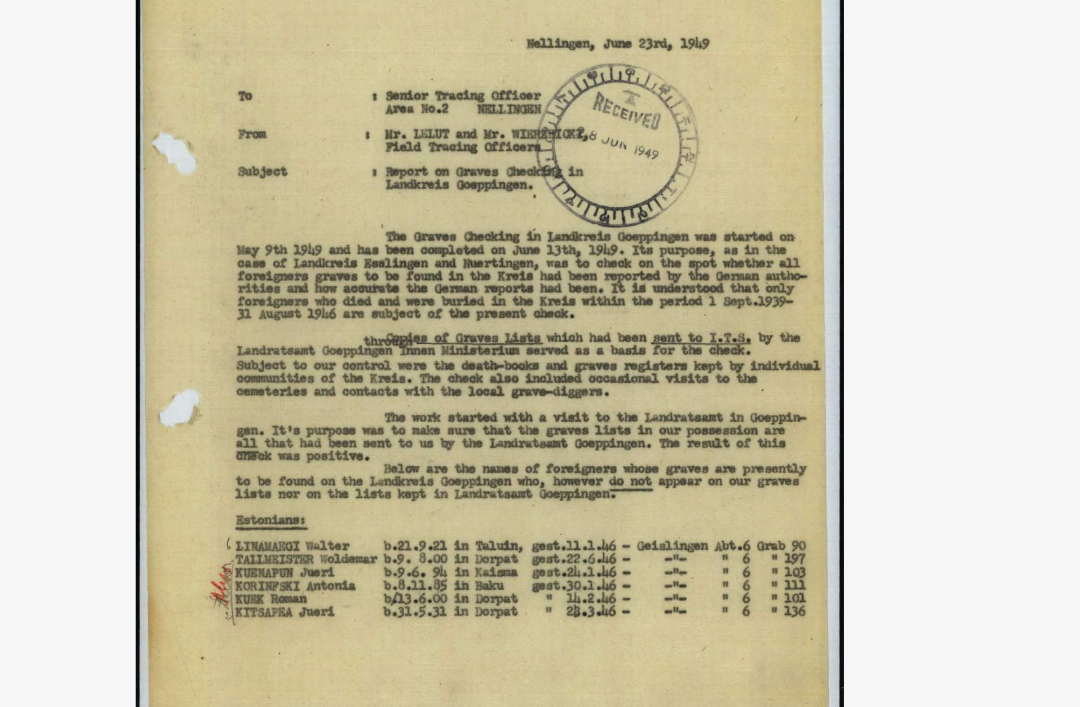 click at bounding box center (540, 303) 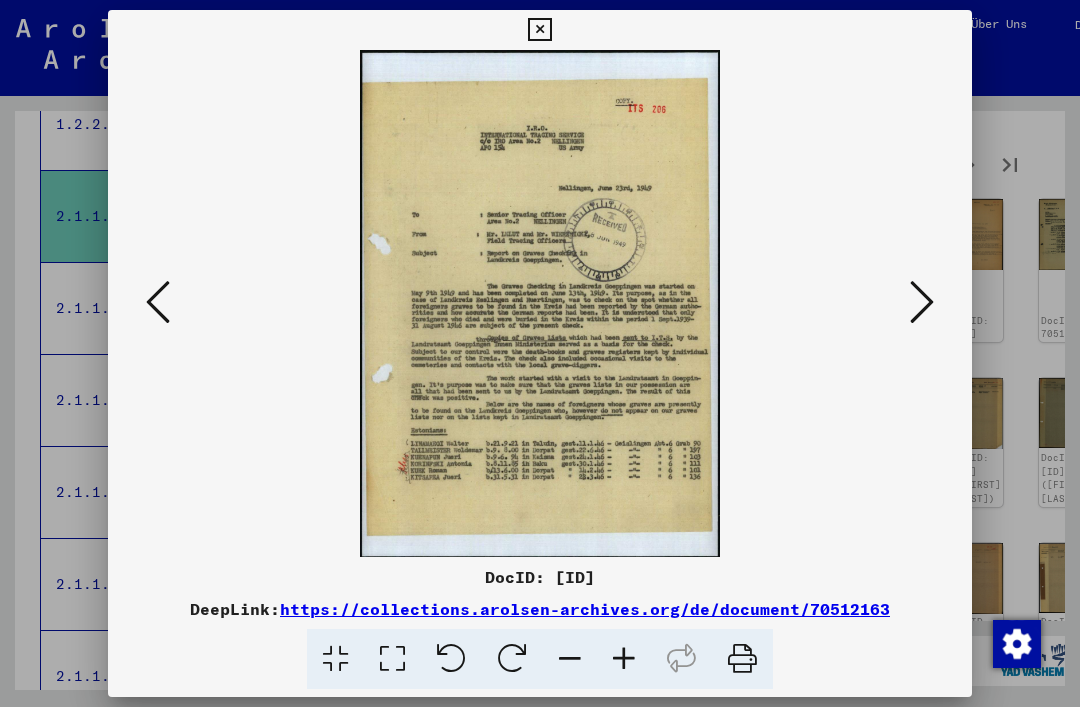 click at bounding box center (922, 302) 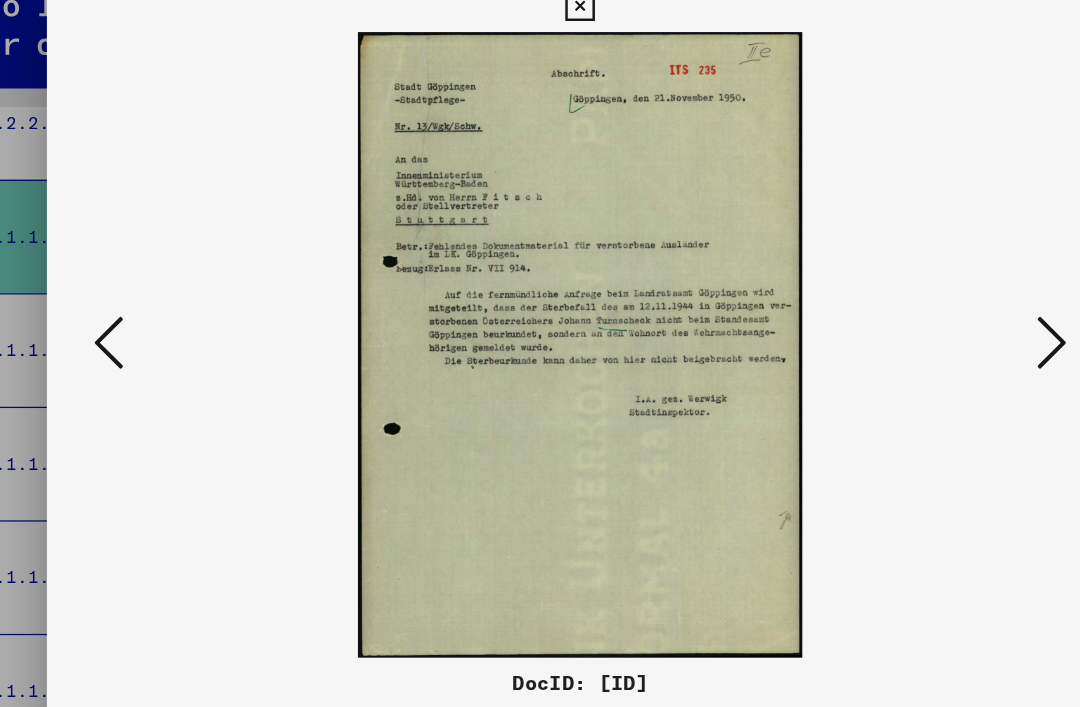 click at bounding box center (922, 302) 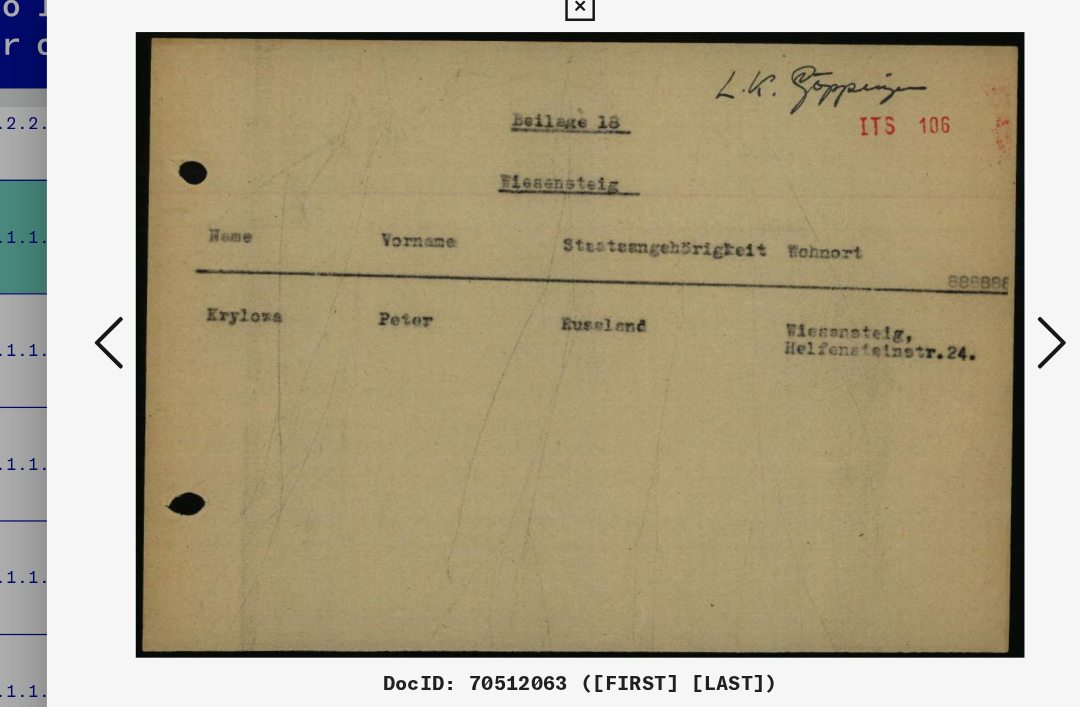 click at bounding box center (922, 302) 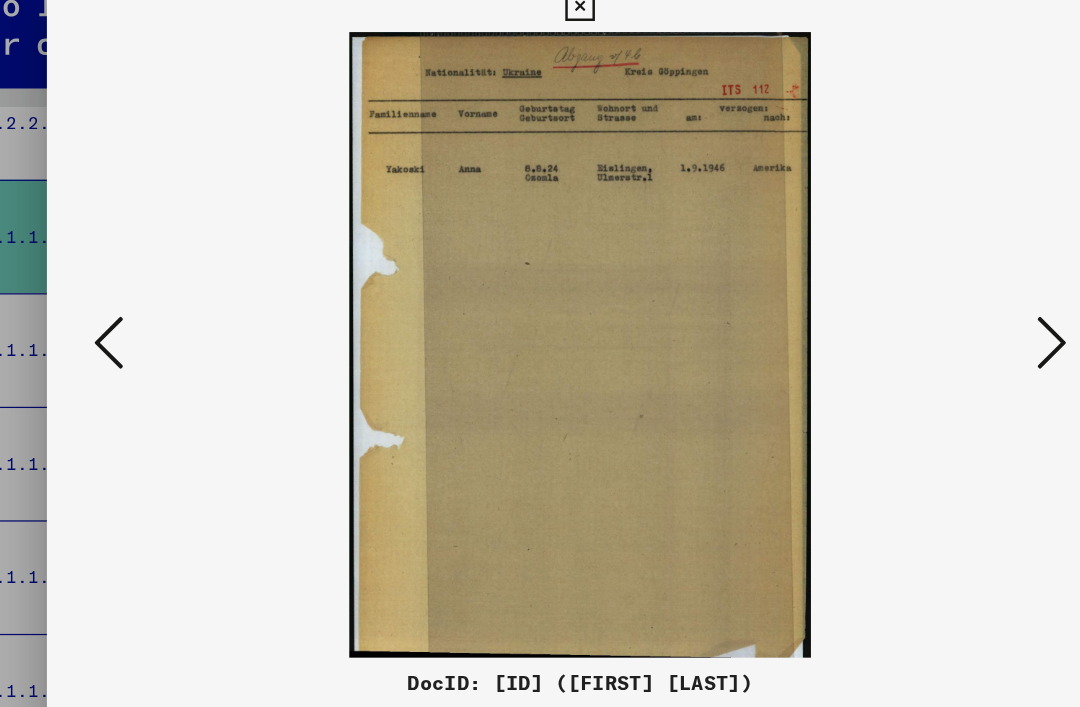 click at bounding box center (922, 302) 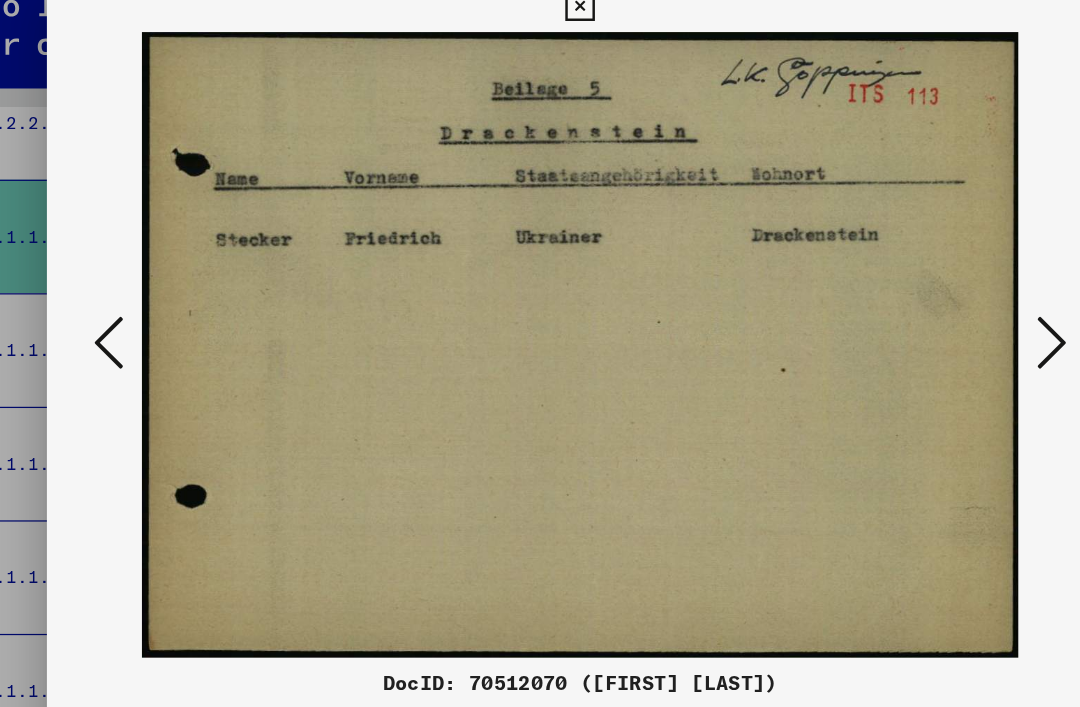 click at bounding box center (922, 302) 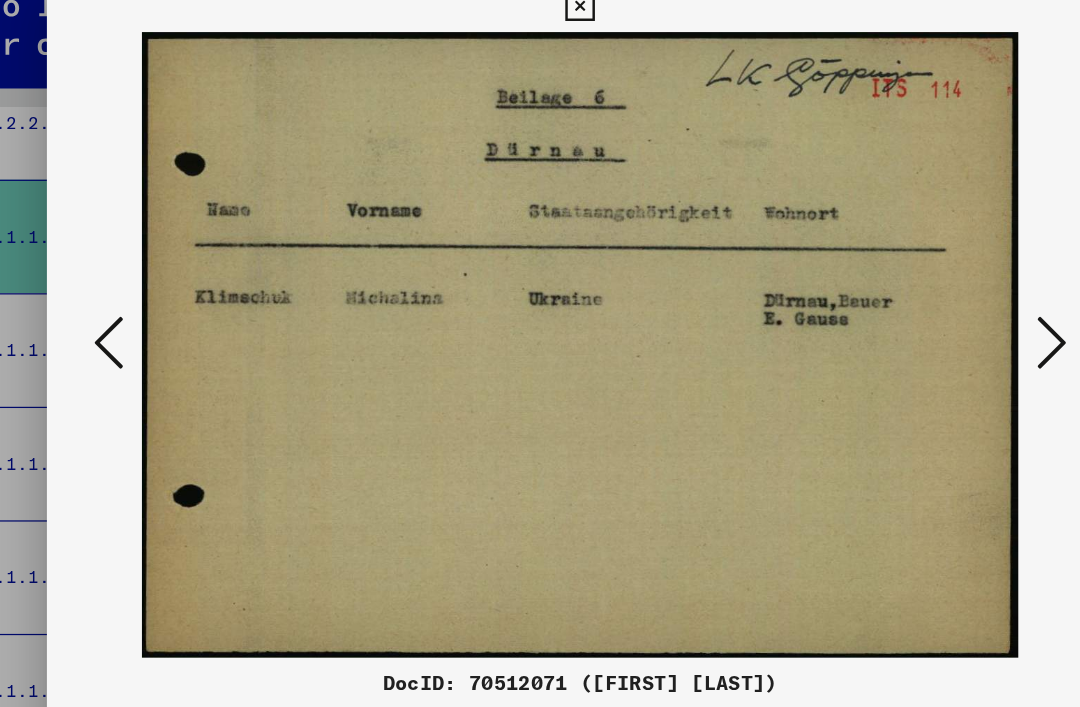 click at bounding box center (922, 302) 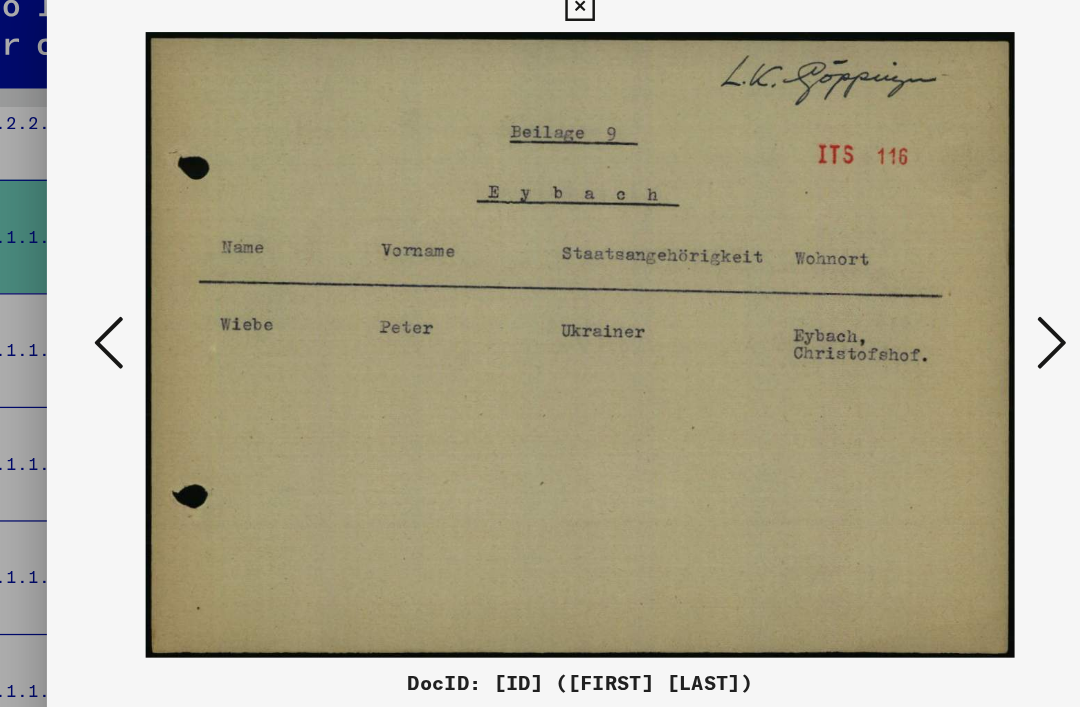 click at bounding box center [922, 302] 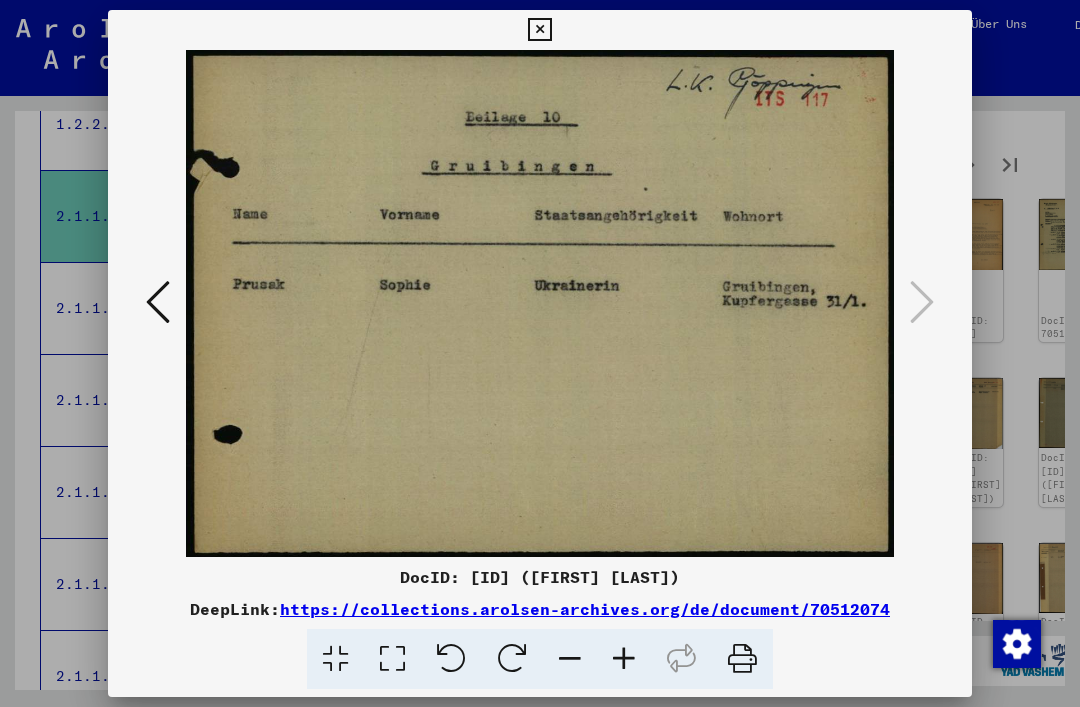 click at bounding box center [539, 30] 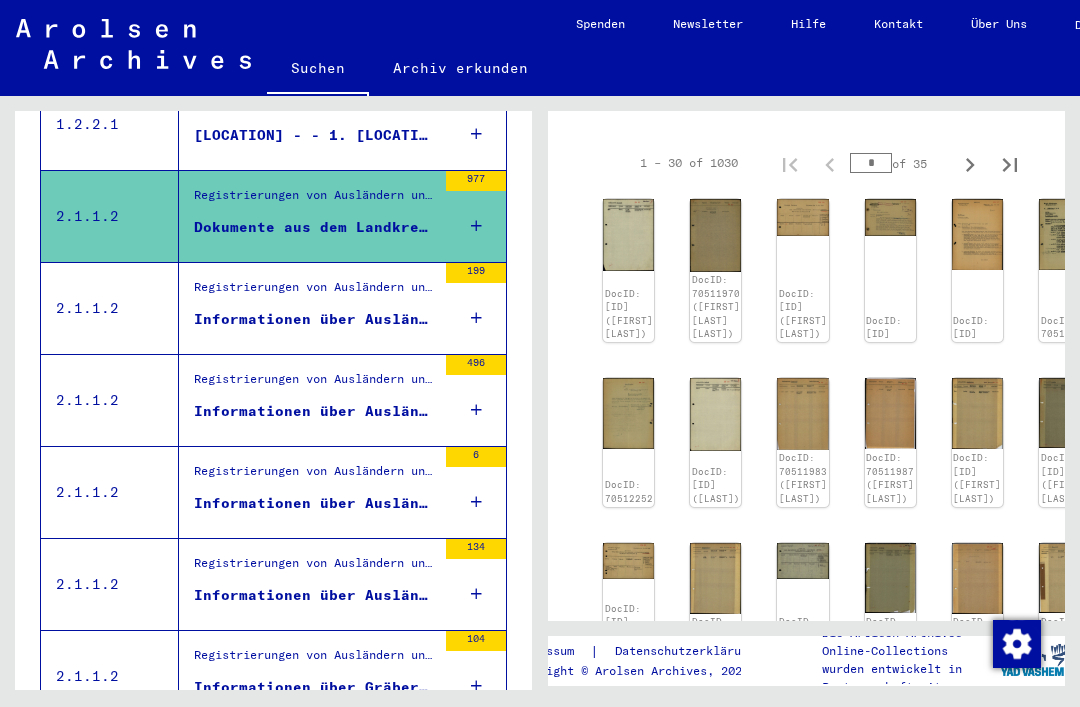 click 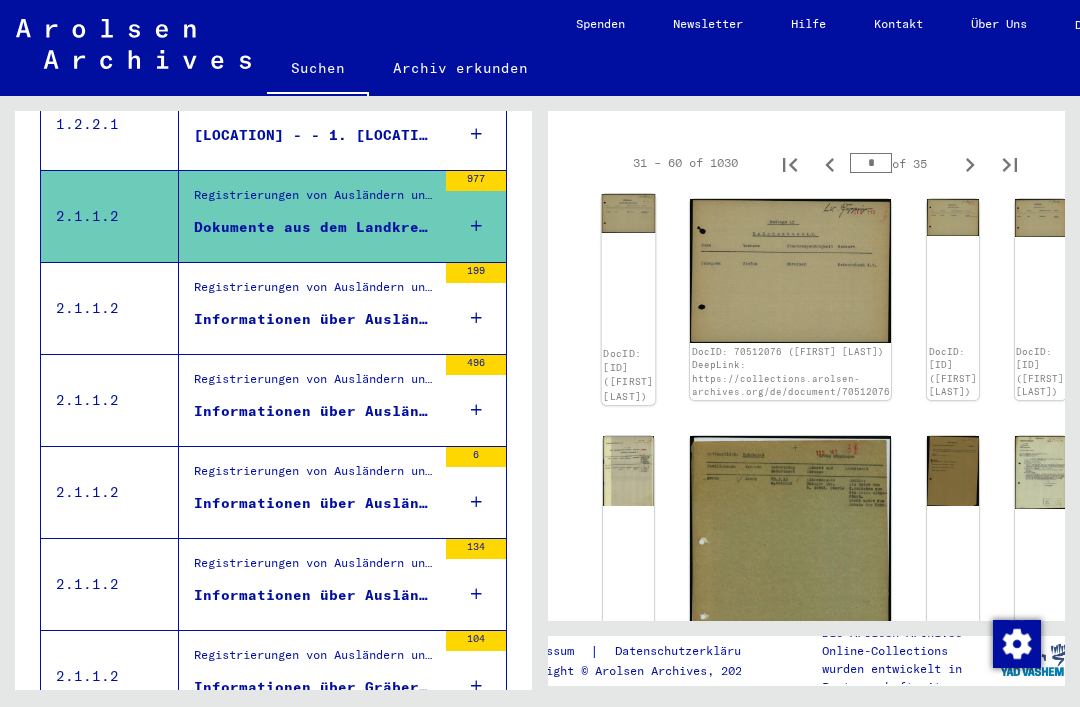 click 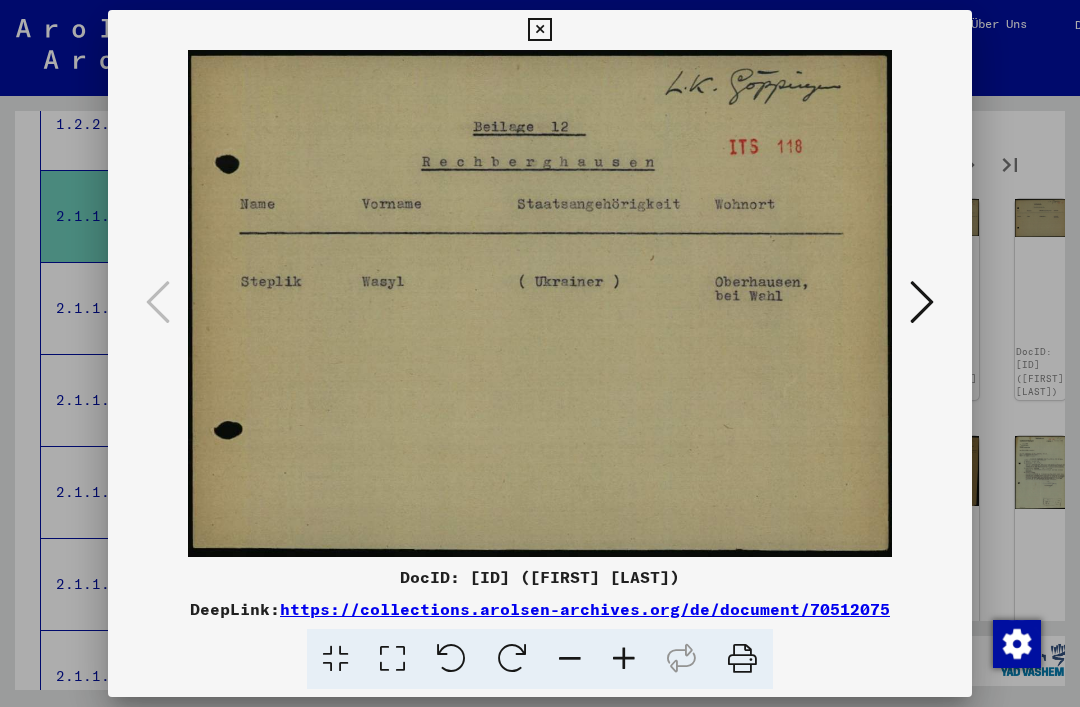click at bounding box center [922, 302] 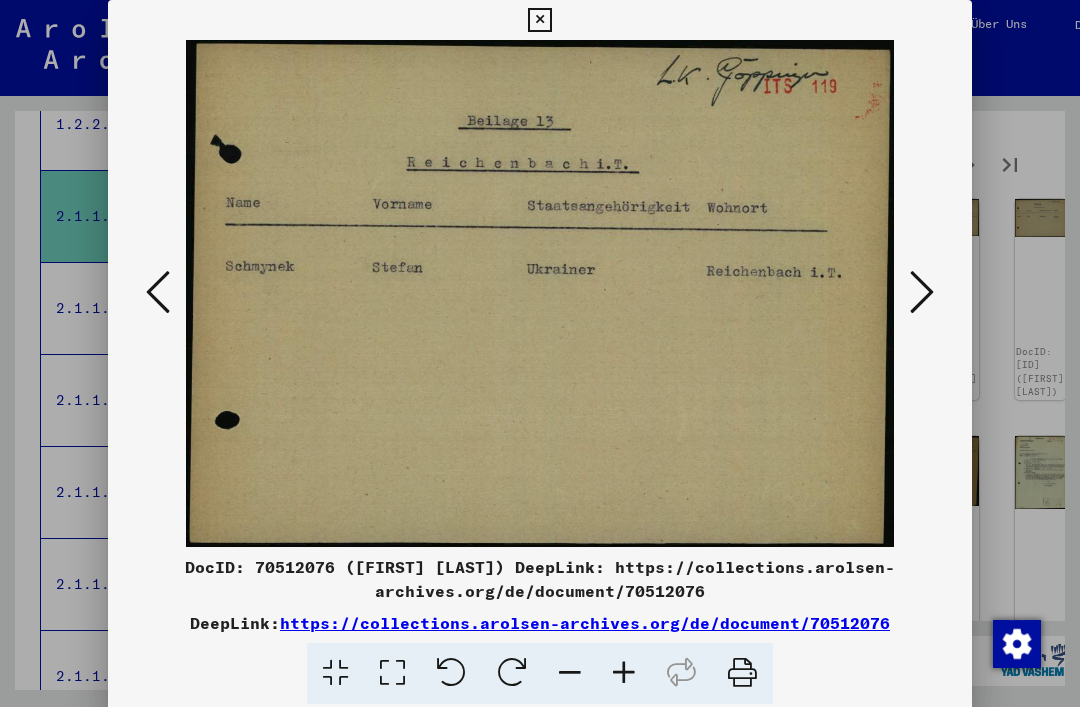 click at bounding box center (922, 292) 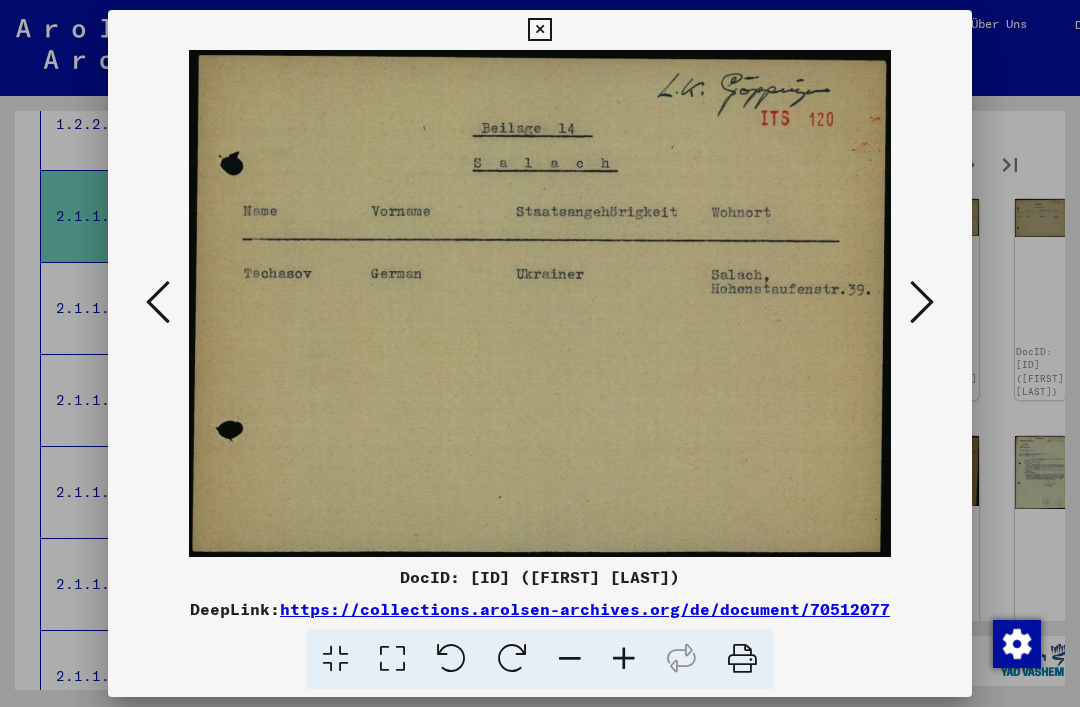 click at bounding box center [922, 303] 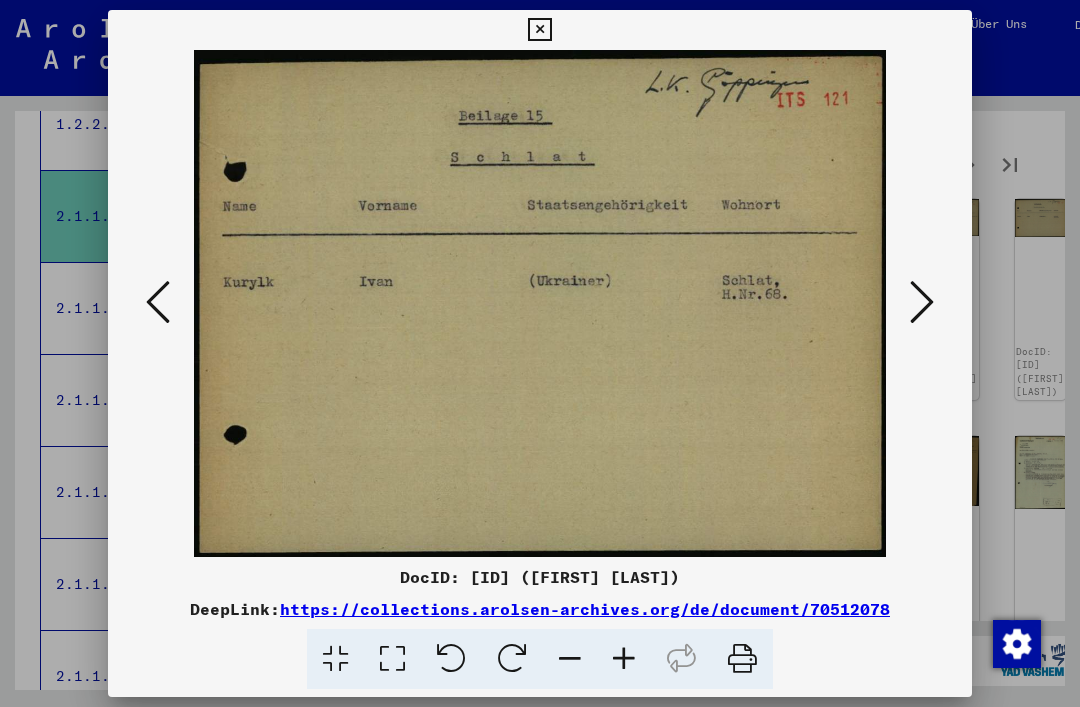 click at bounding box center (922, 302) 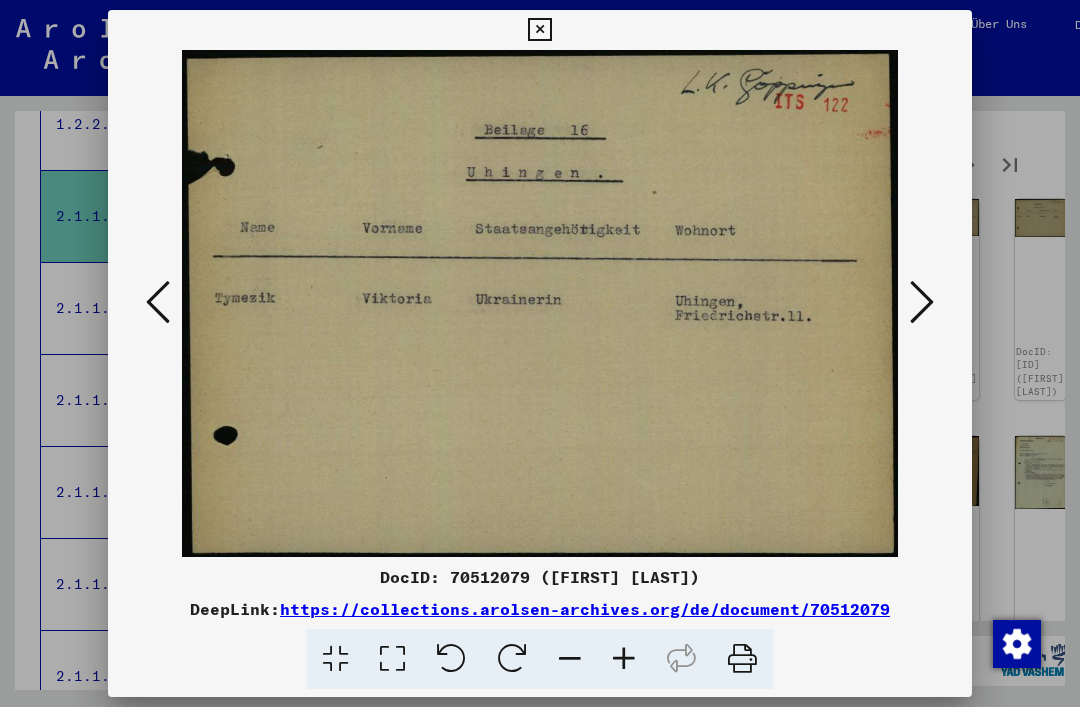 click at bounding box center (922, 302) 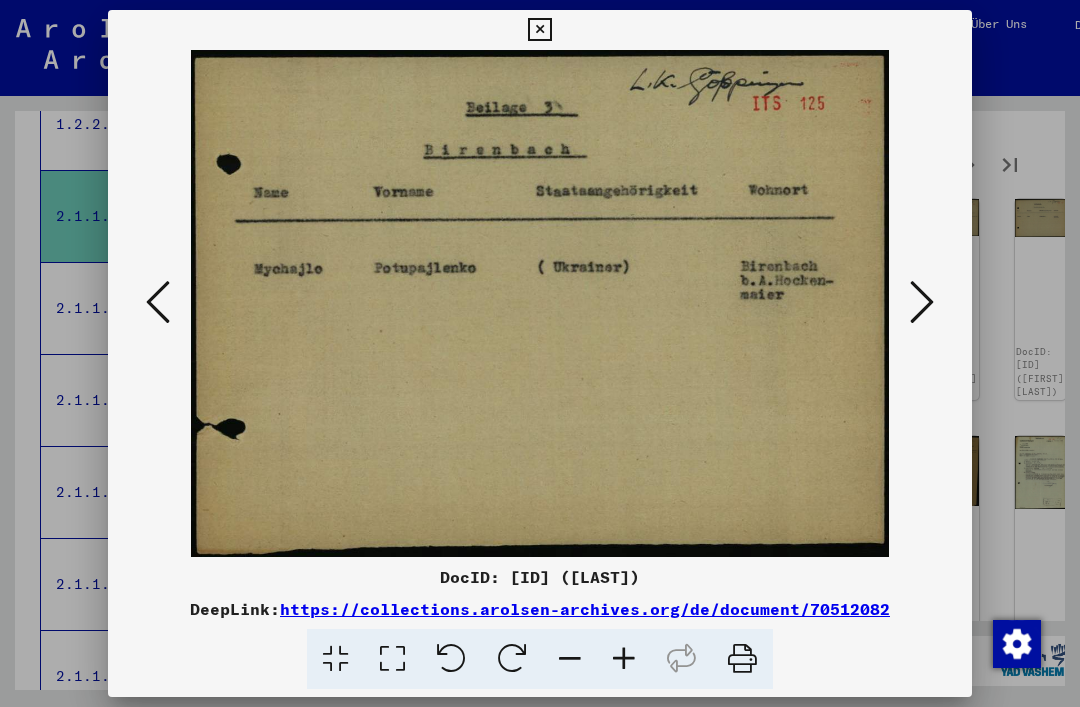 click at bounding box center [922, 302] 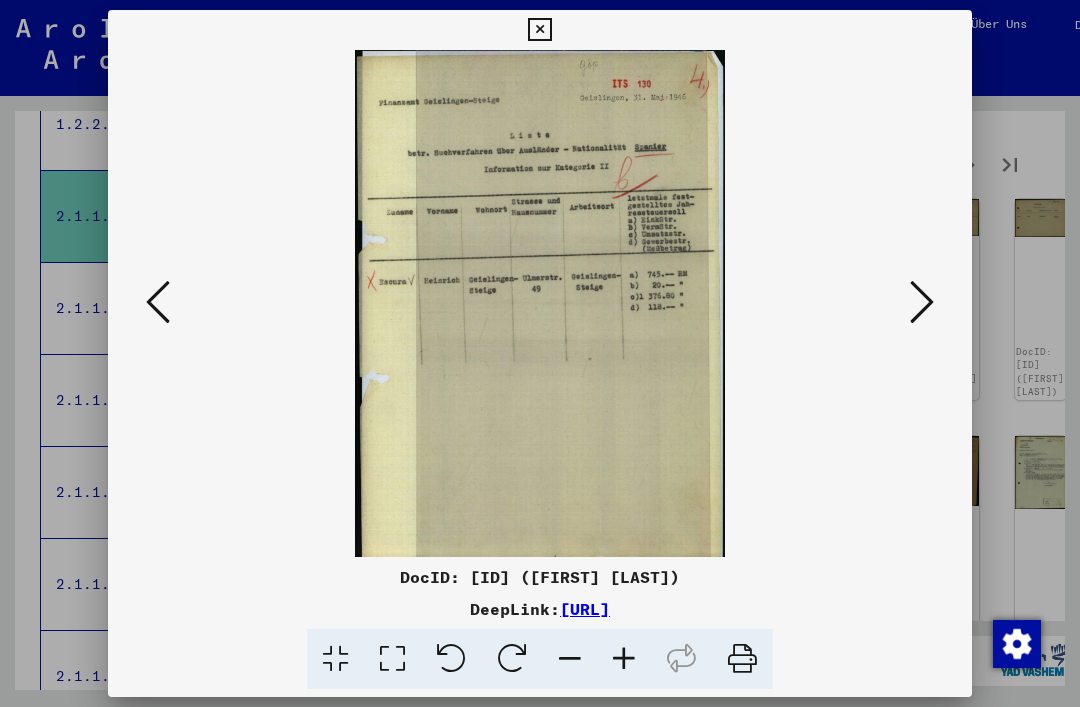 click at bounding box center [922, 302] 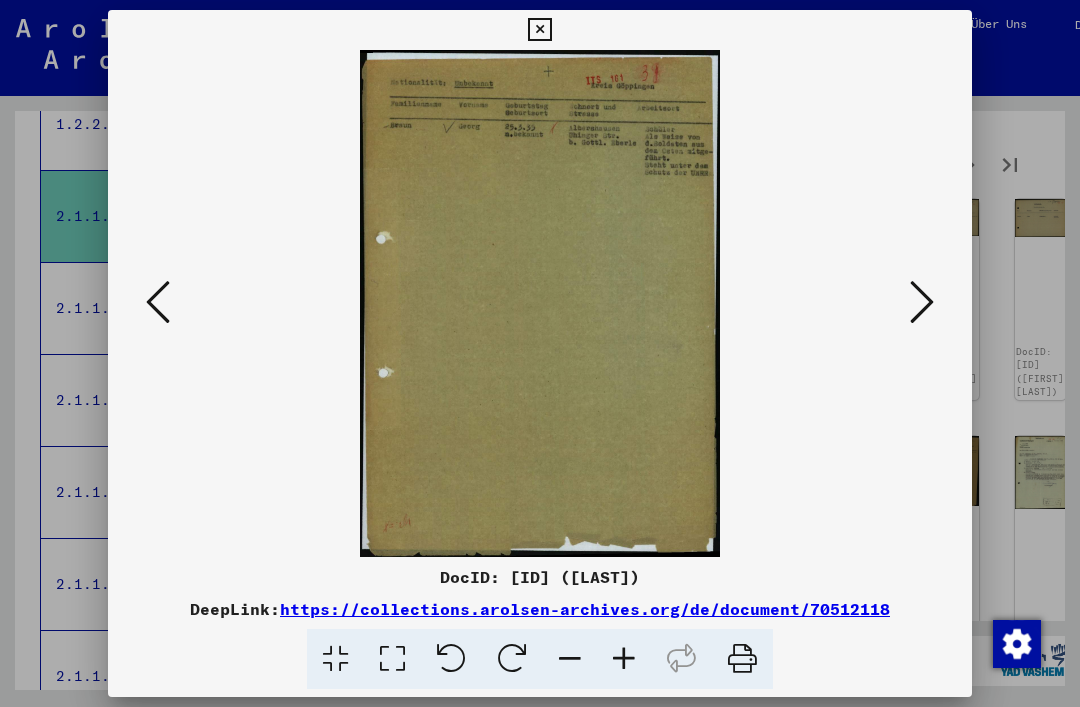 click at bounding box center (922, 302) 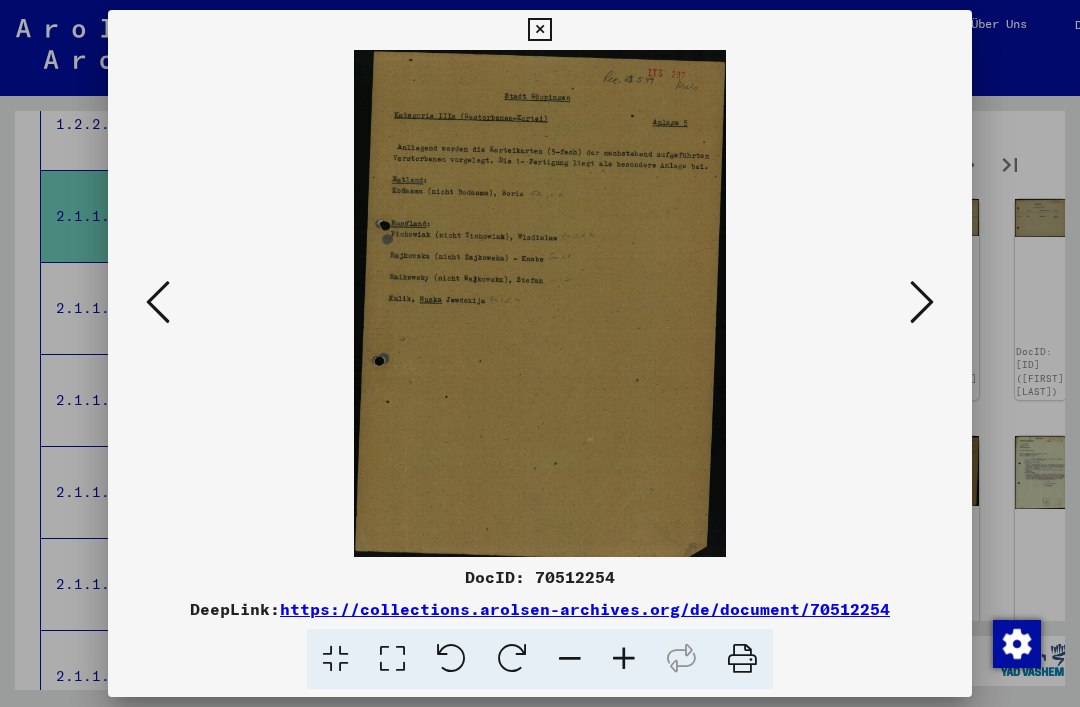 click at bounding box center (922, 302) 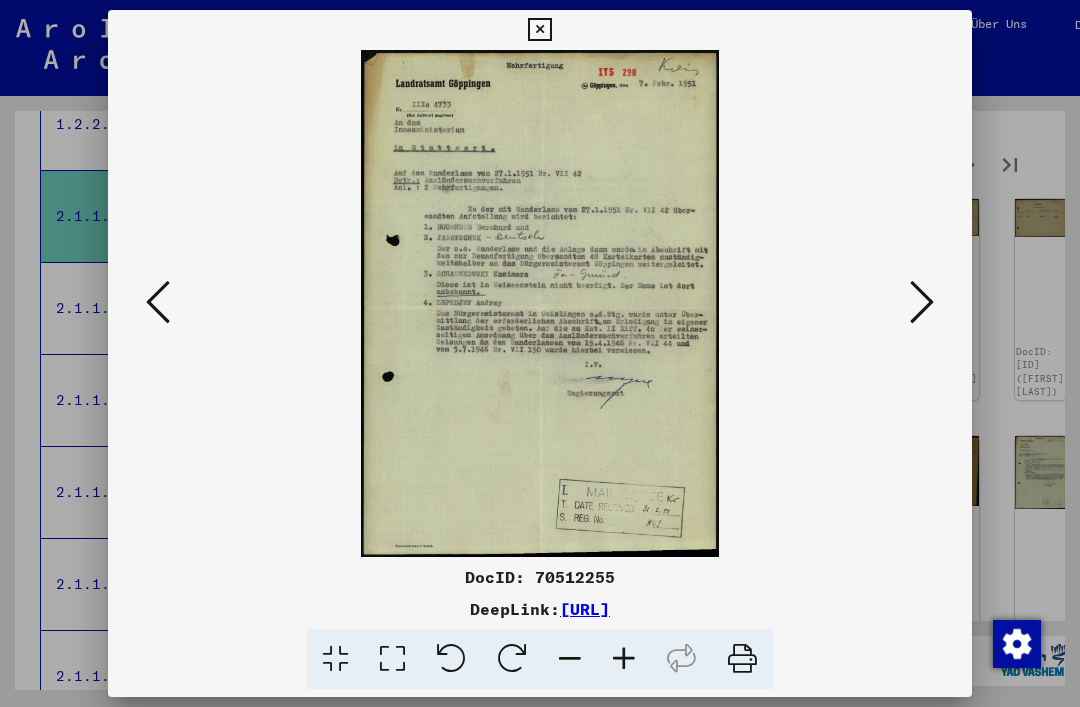 click at bounding box center (922, 303) 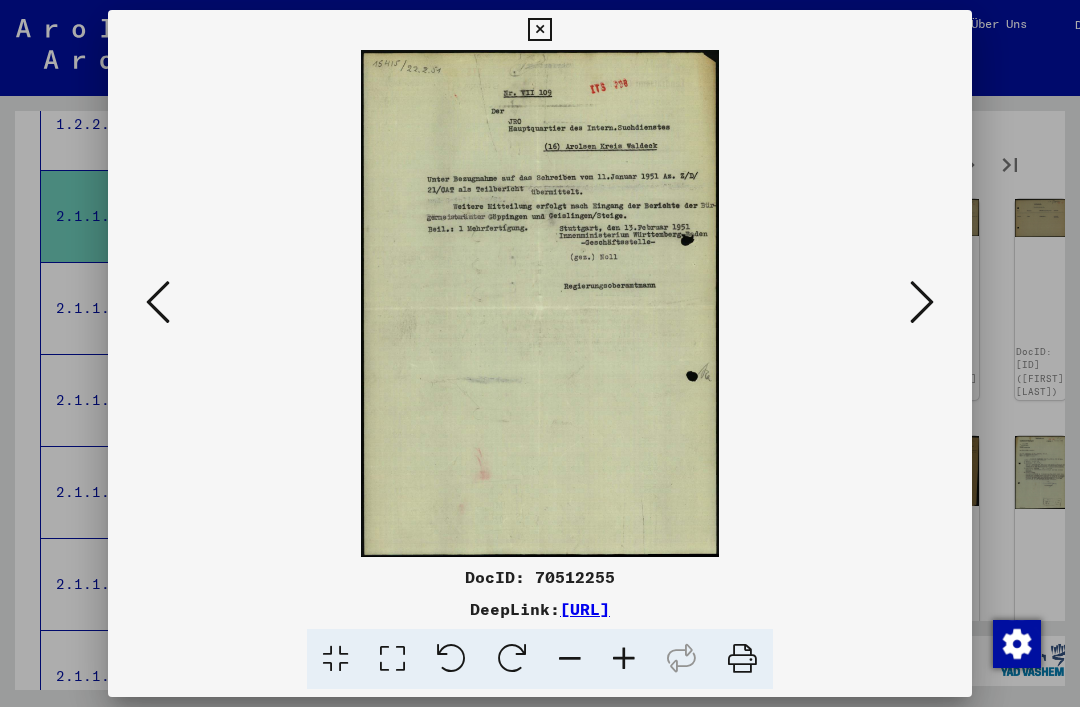 click at bounding box center [922, 302] 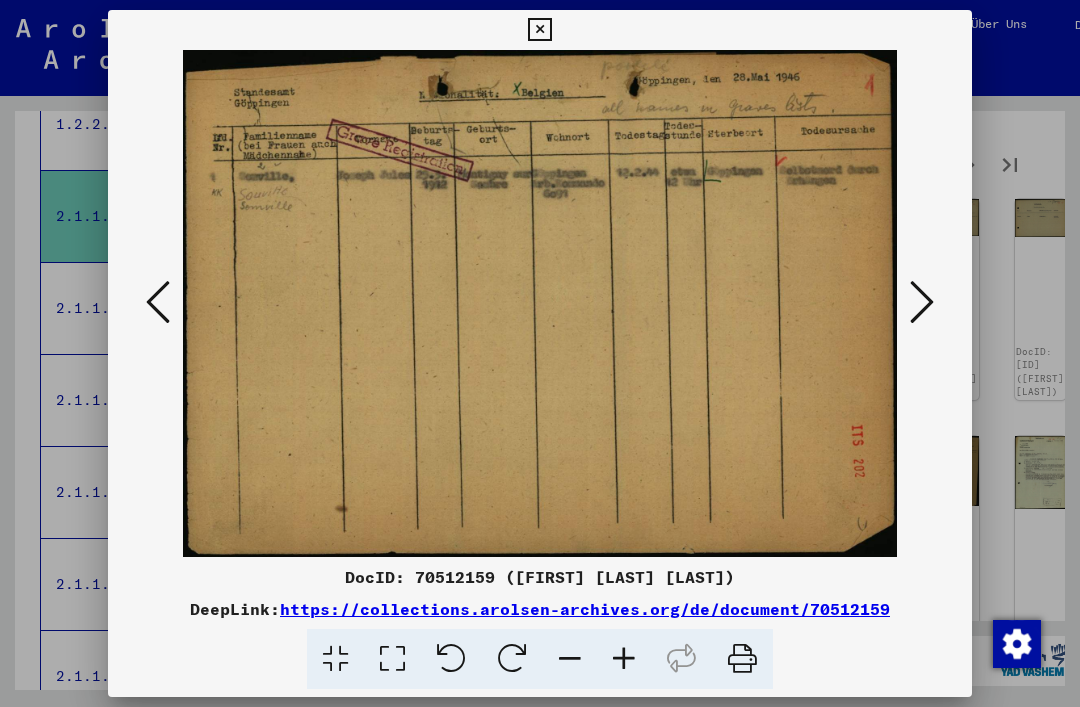 click at bounding box center [922, 302] 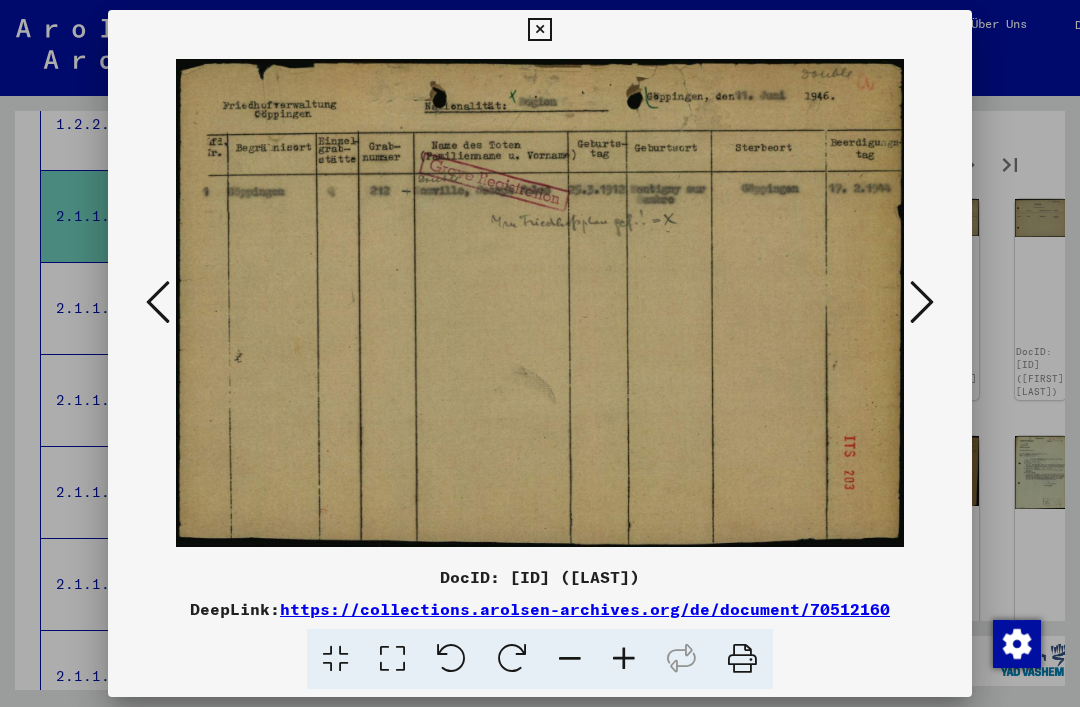 click at bounding box center [922, 302] 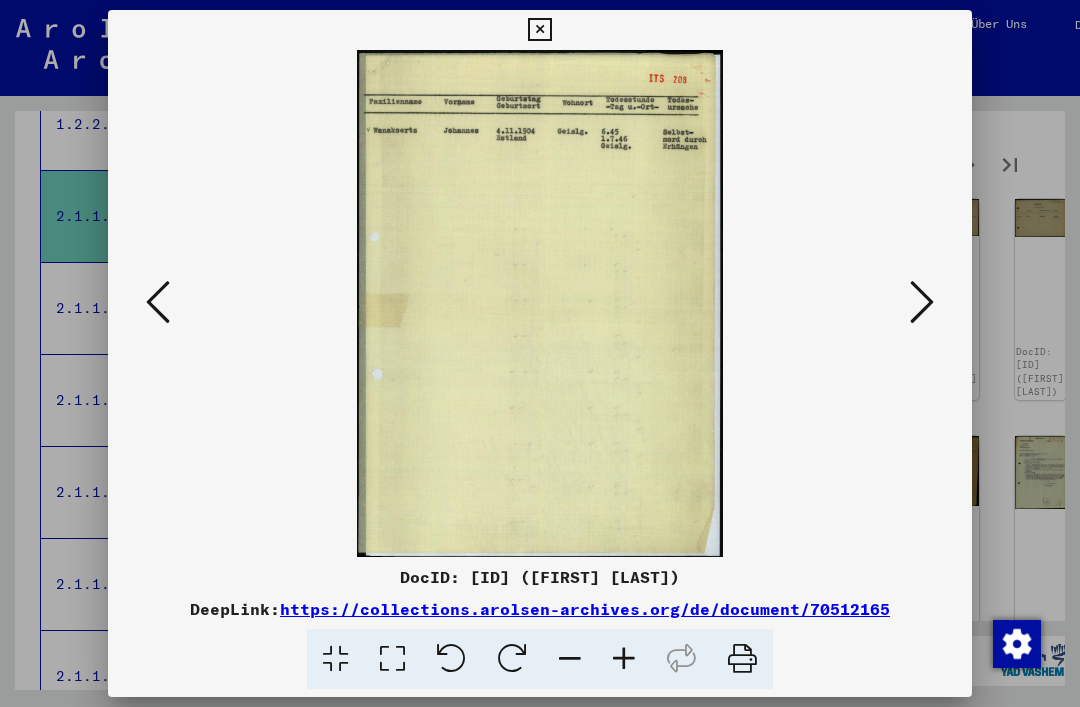 click at bounding box center (922, 302) 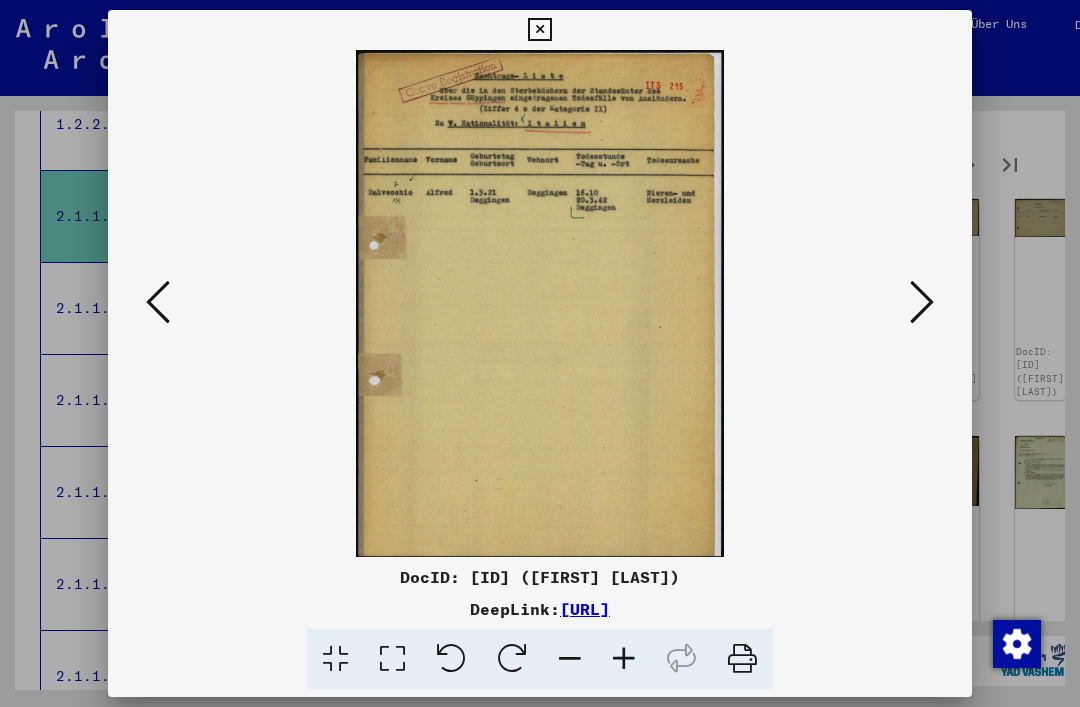 click at bounding box center [158, 303] 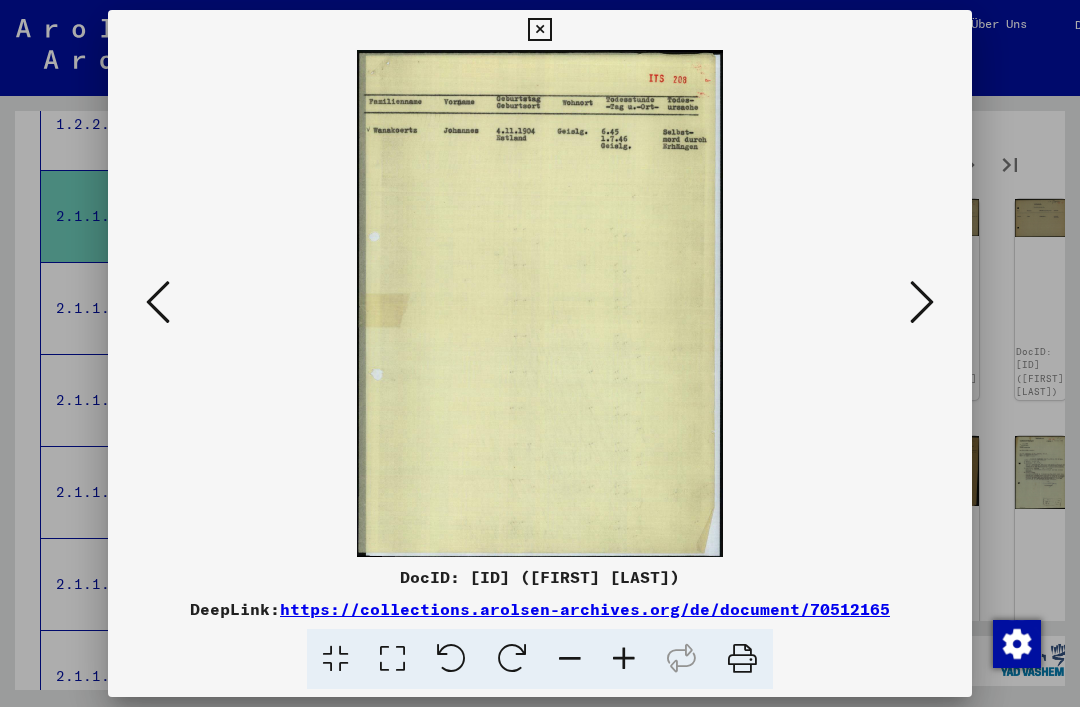 click at bounding box center (922, 302) 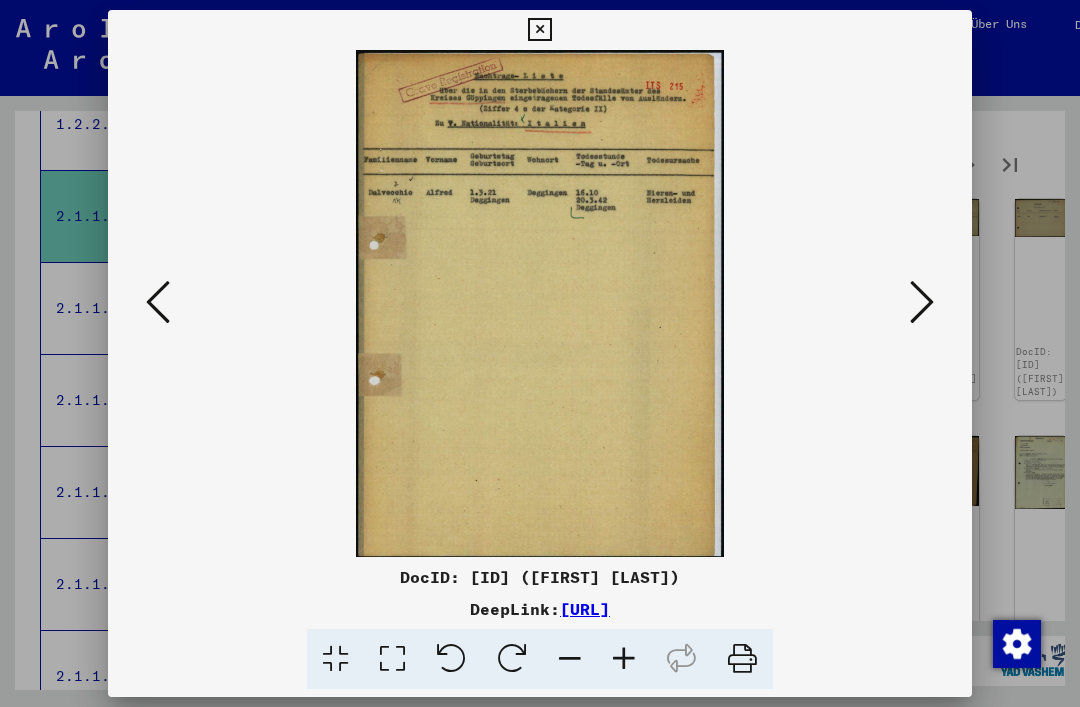 click at bounding box center (922, 302) 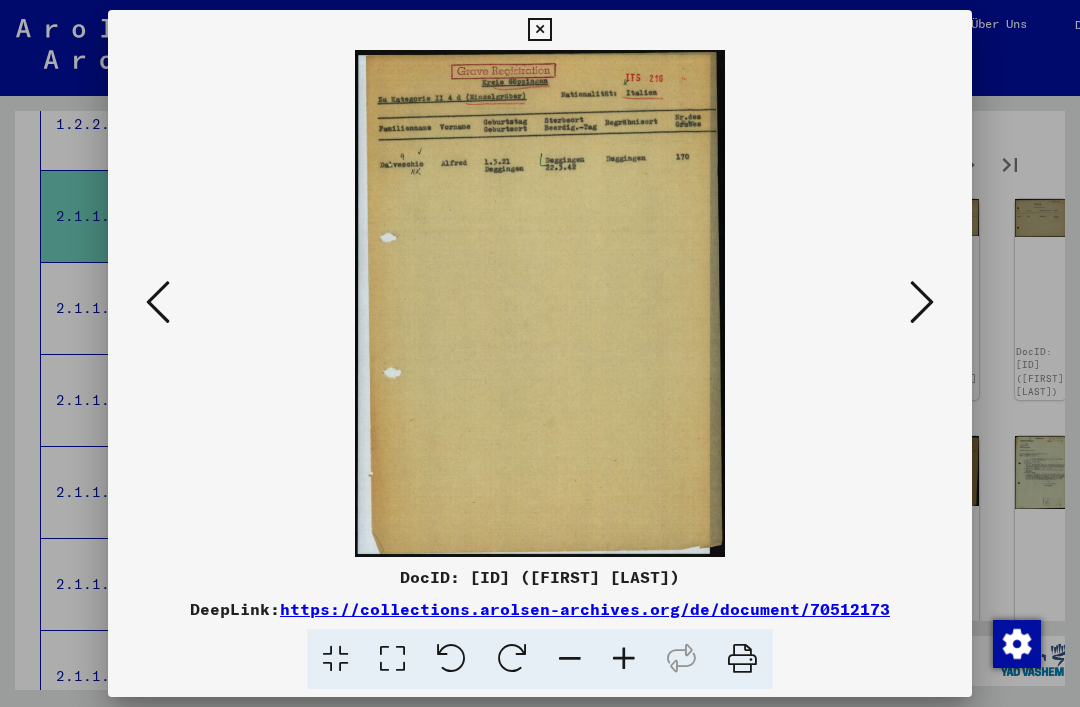 click at bounding box center [922, 302] 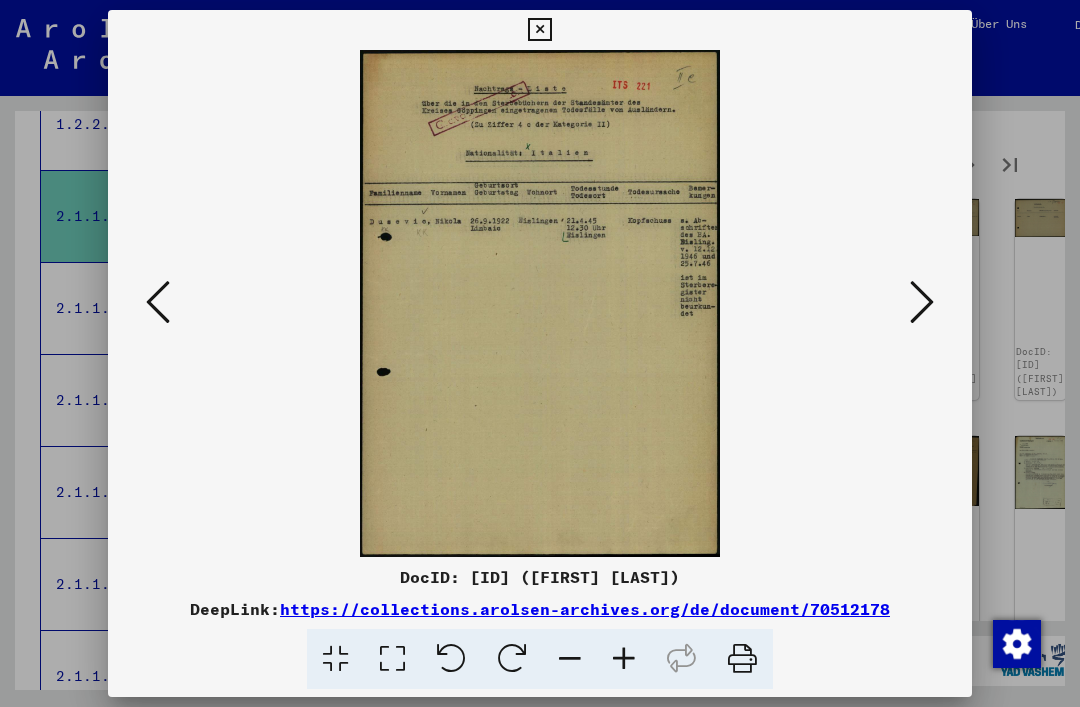 click at bounding box center (922, 302) 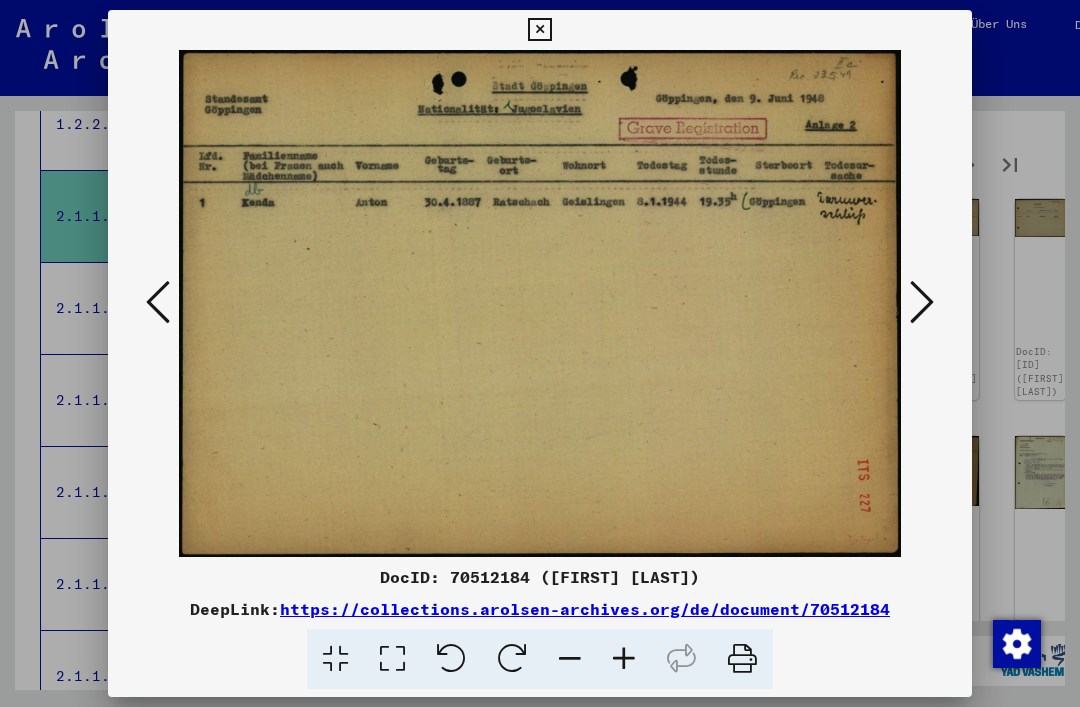 click at bounding box center [922, 302] 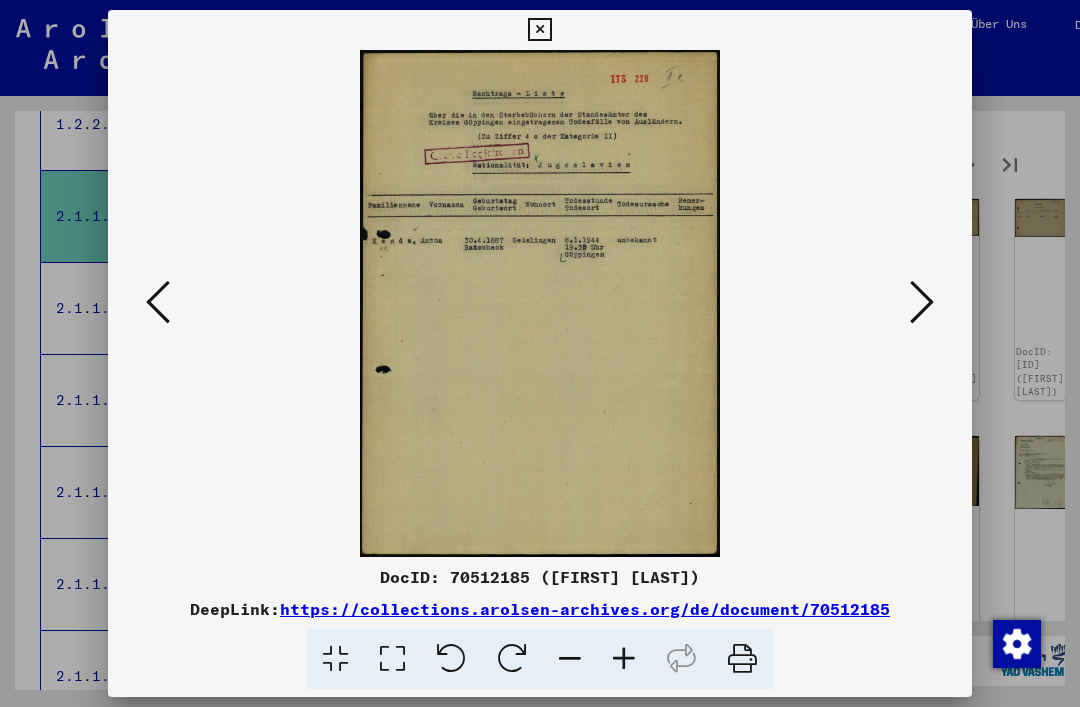 click at bounding box center (922, 302) 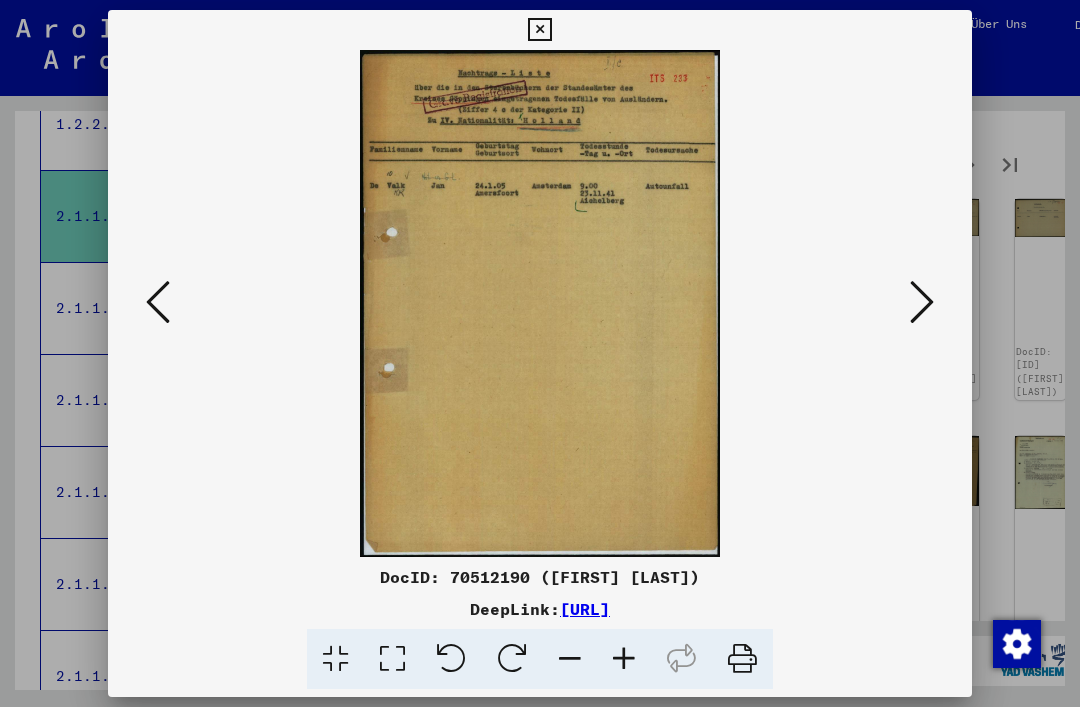 click at bounding box center (922, 302) 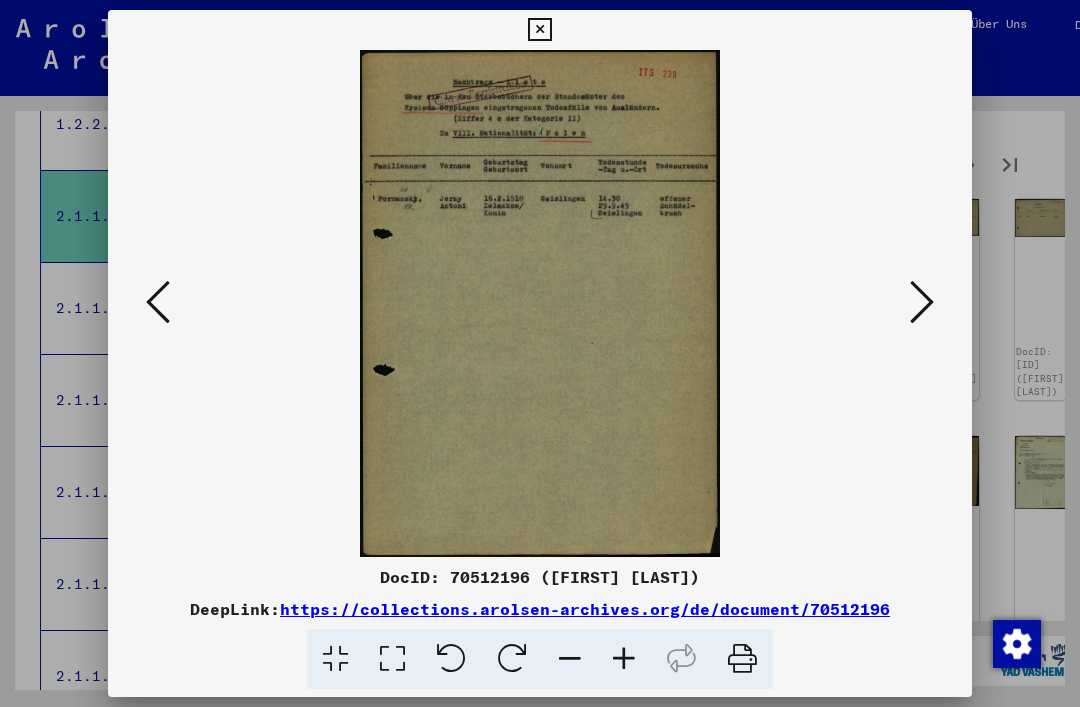 click at bounding box center (922, 302) 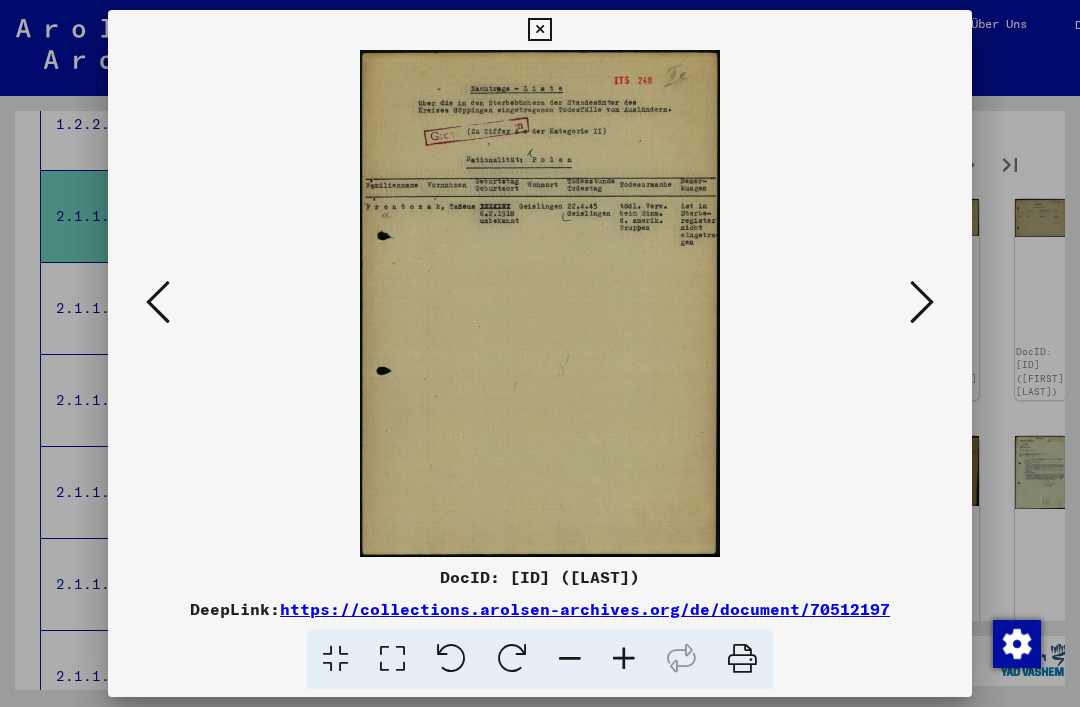click at bounding box center [922, 302] 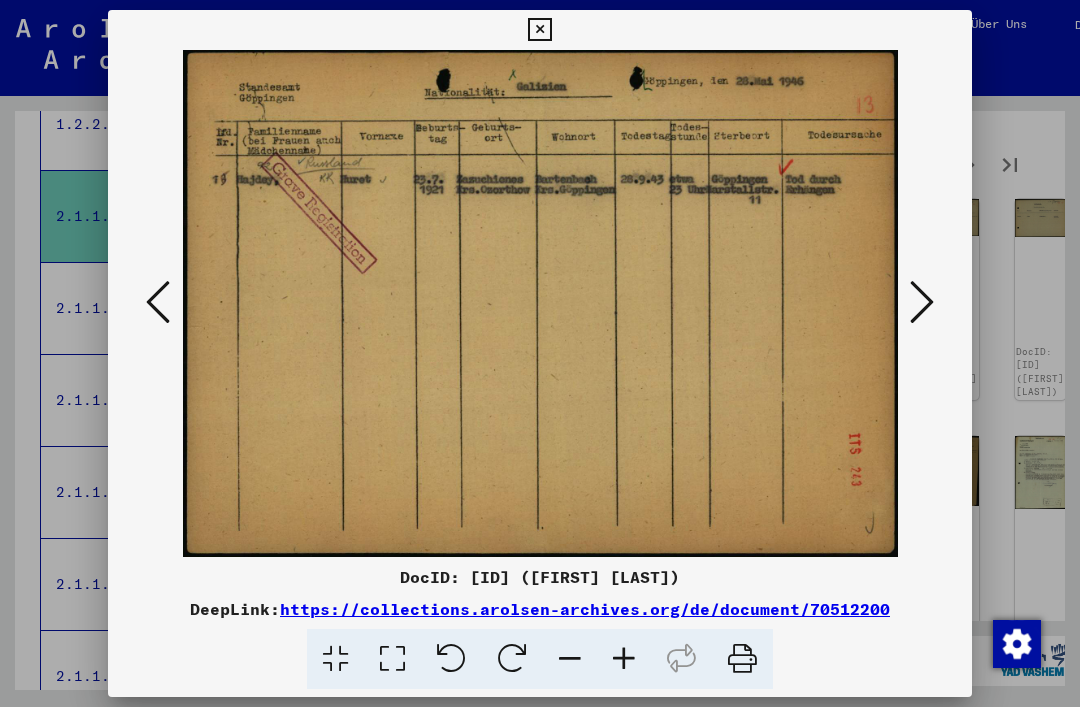 click at bounding box center [922, 302] 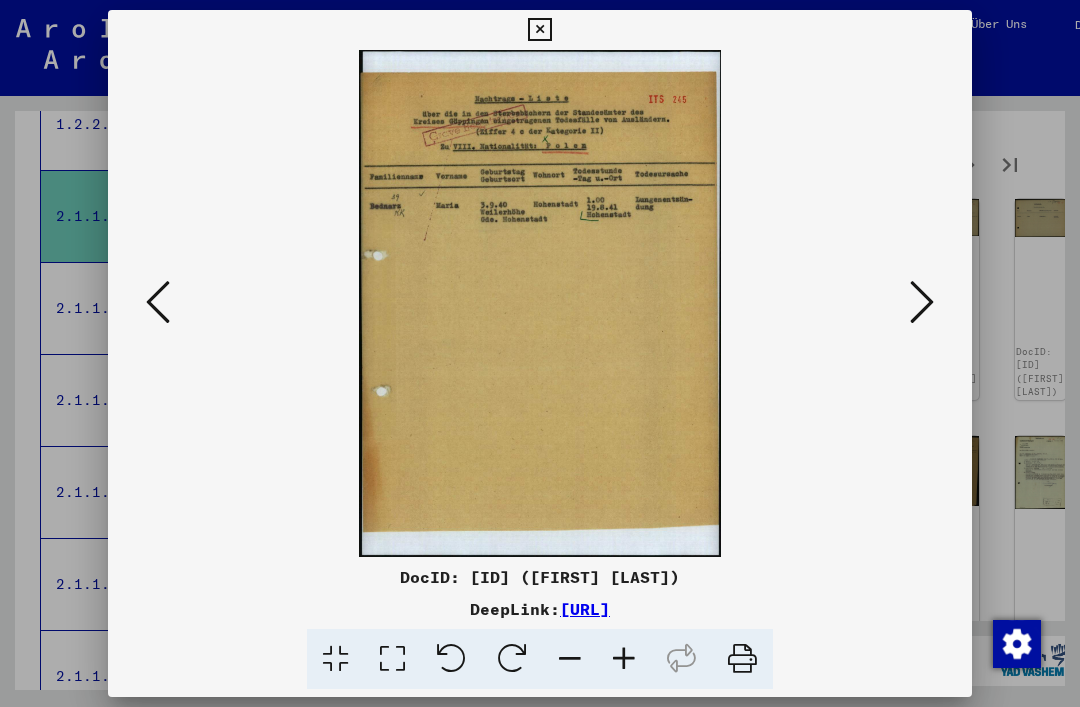 click at bounding box center [922, 302] 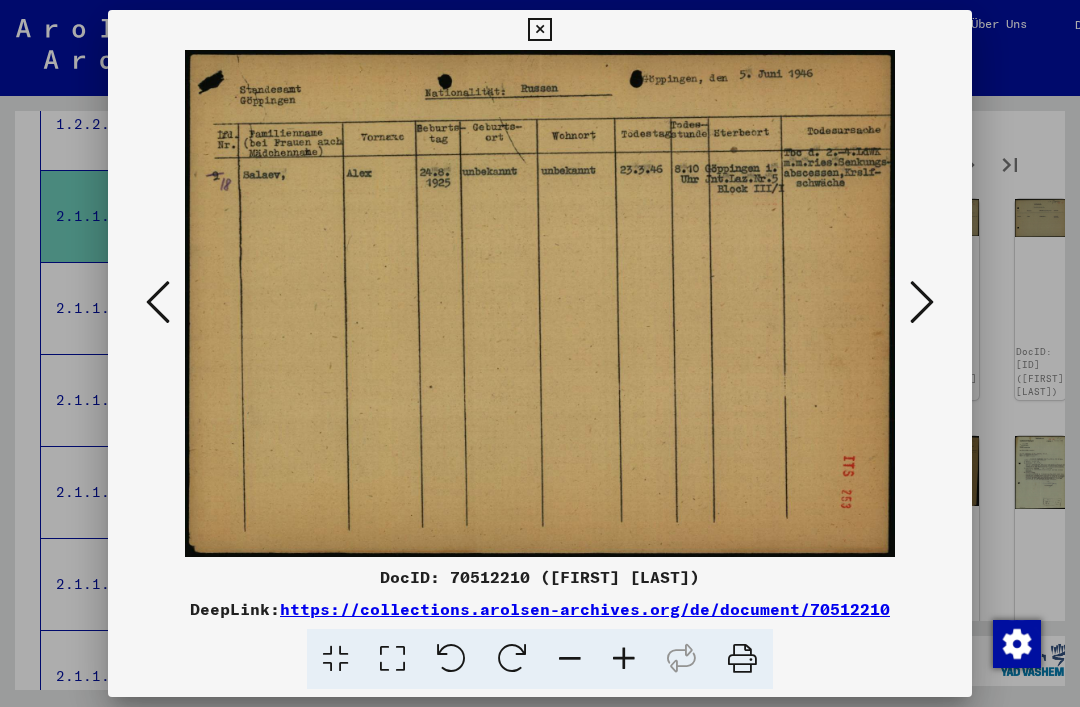 click at bounding box center (922, 302) 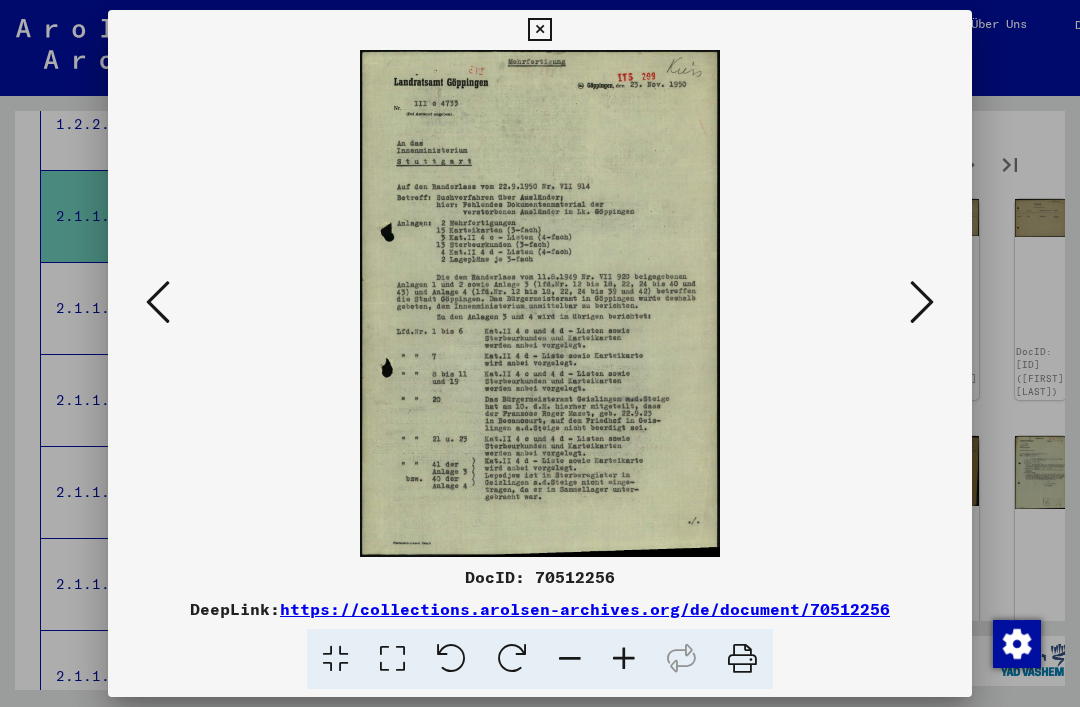 click at bounding box center [922, 302] 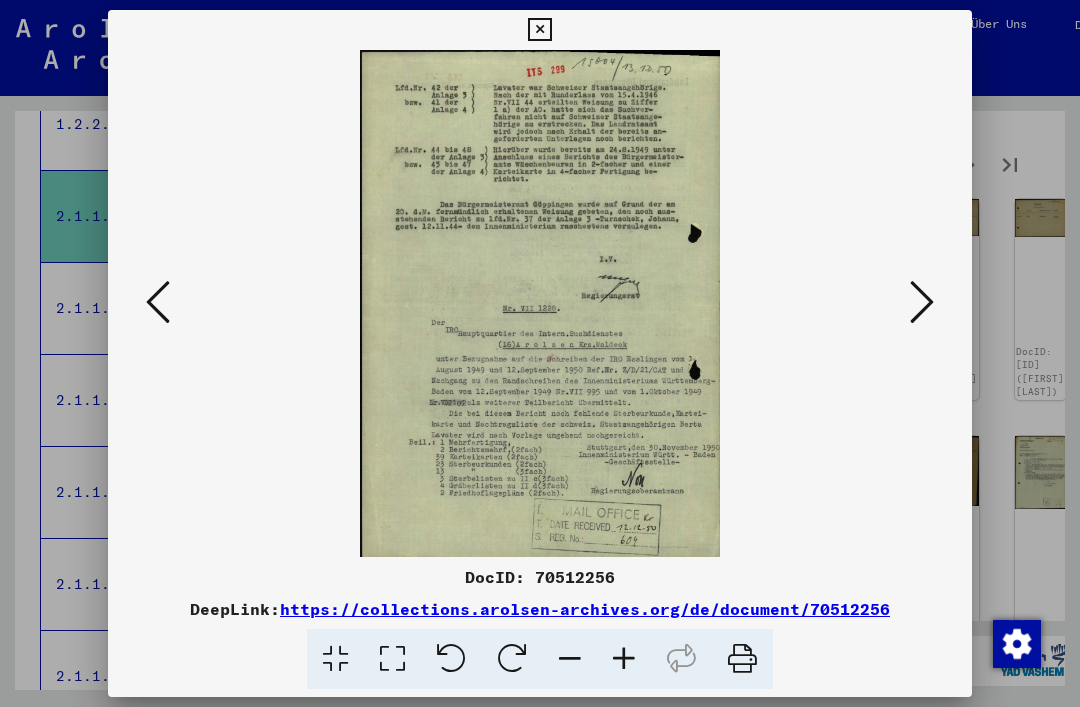 click at bounding box center (922, 302) 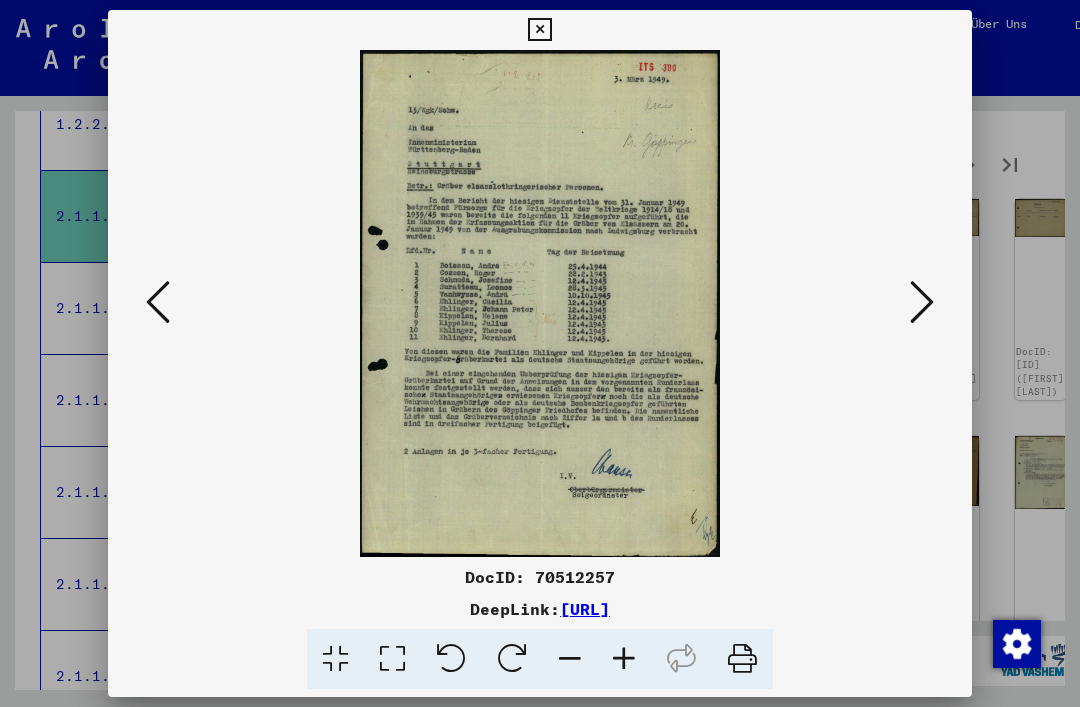 click at bounding box center [922, 302] 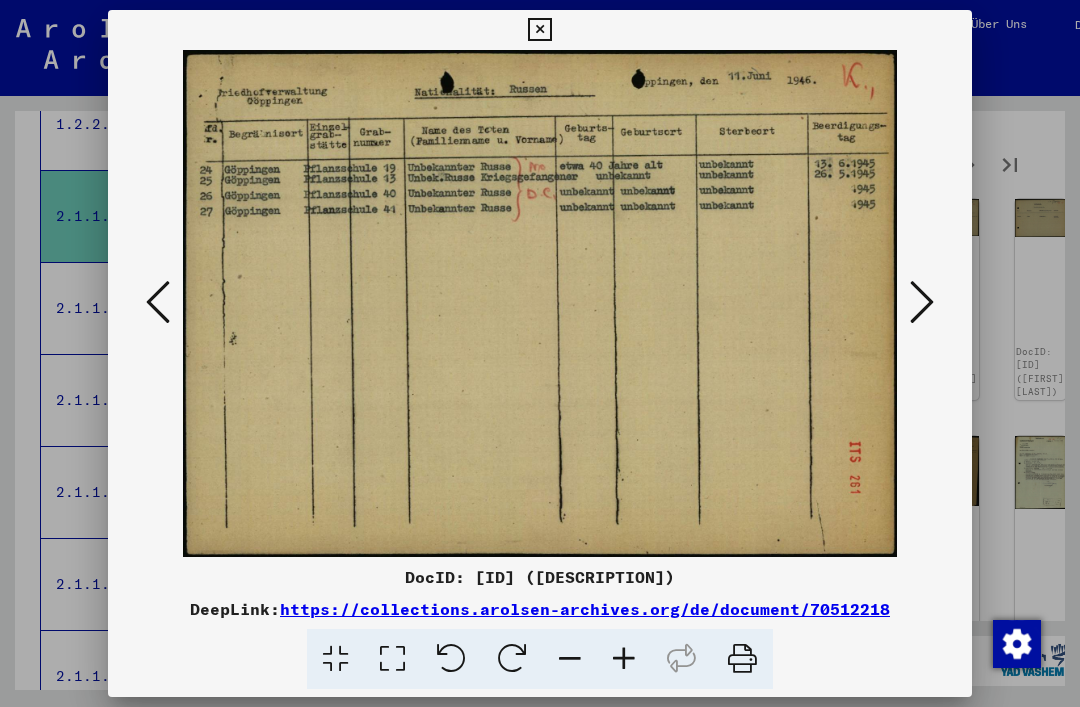 click at bounding box center (922, 302) 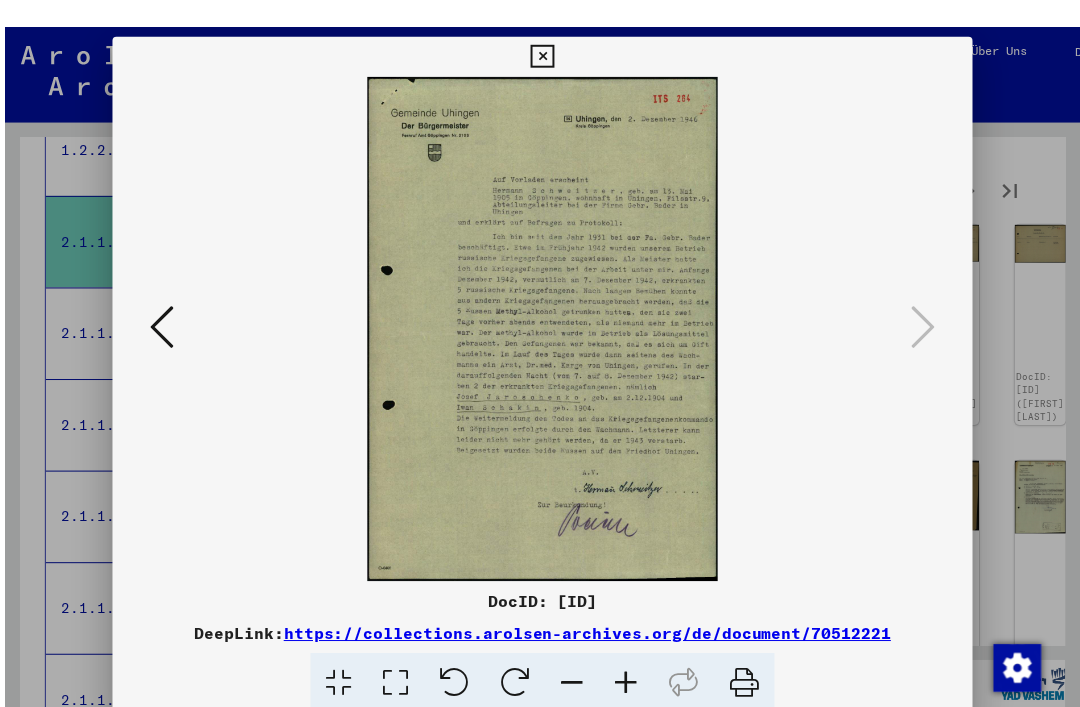 scroll, scrollTop: 41, scrollLeft: 0, axis: vertical 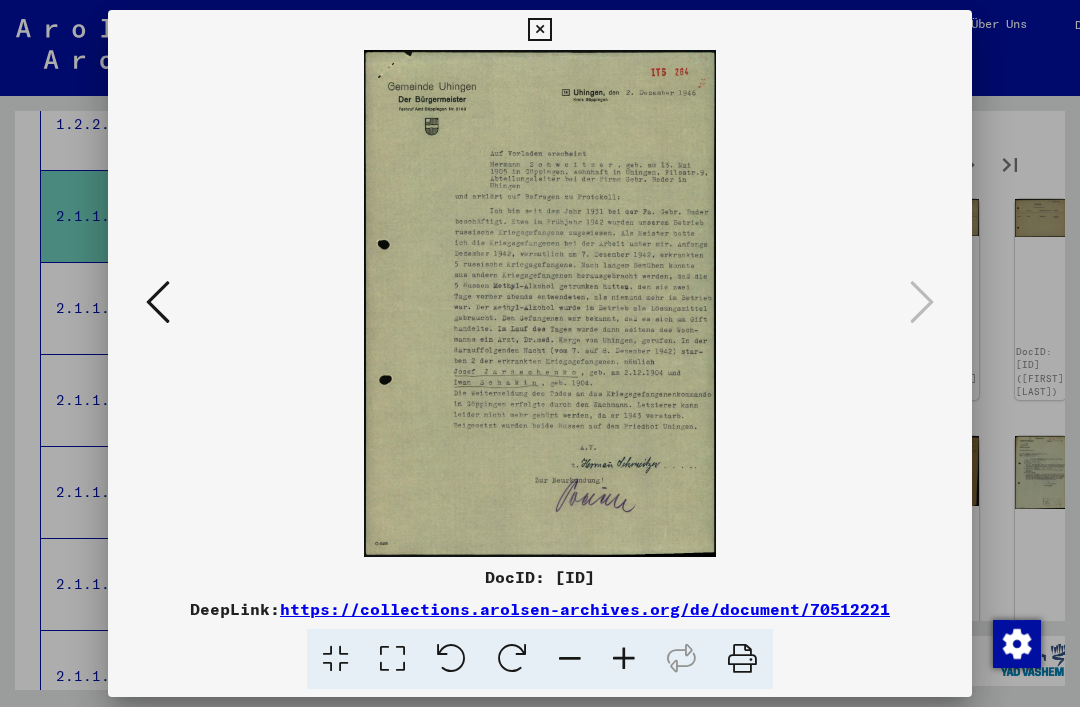 click at bounding box center [539, 30] 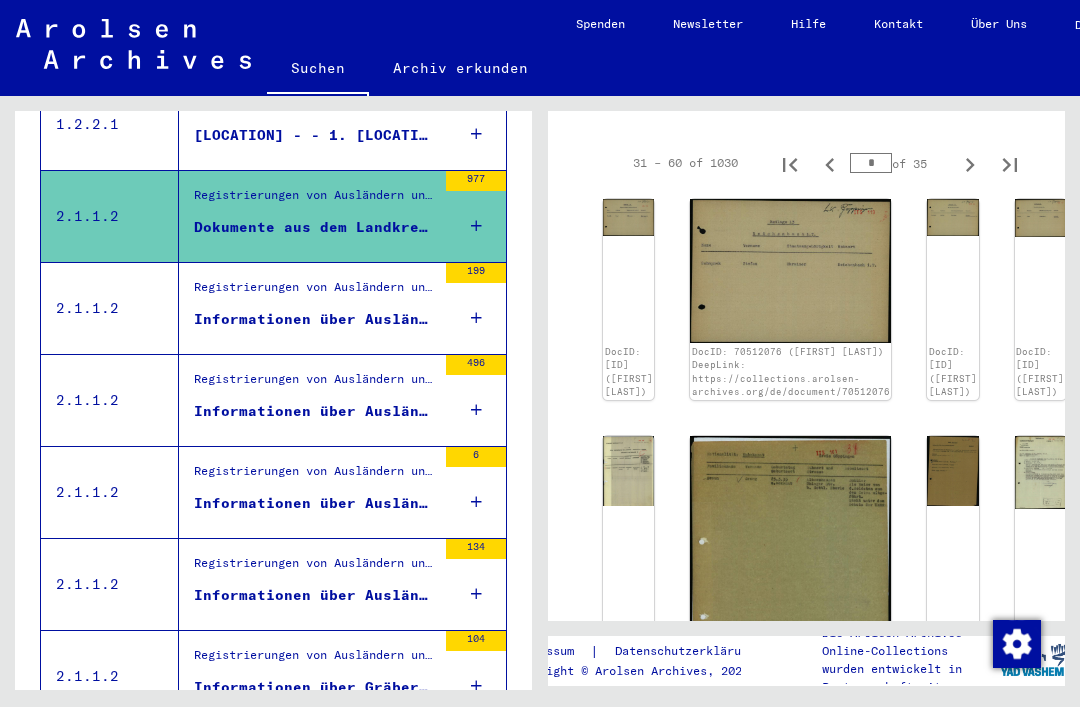 click 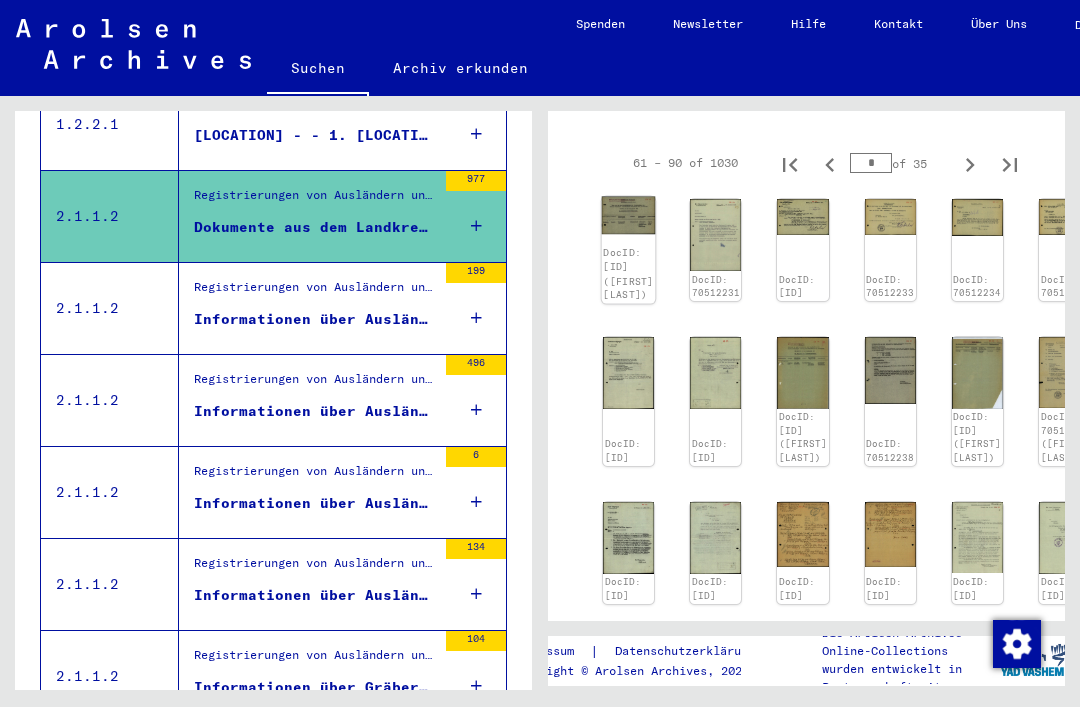 click 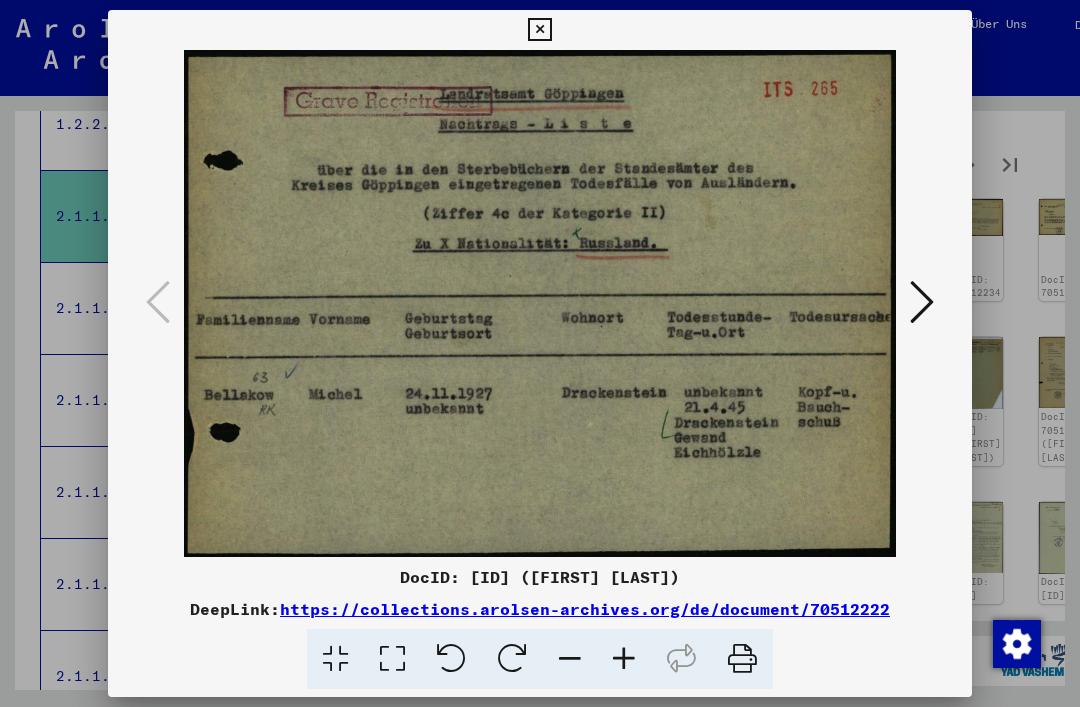 click at bounding box center (922, 302) 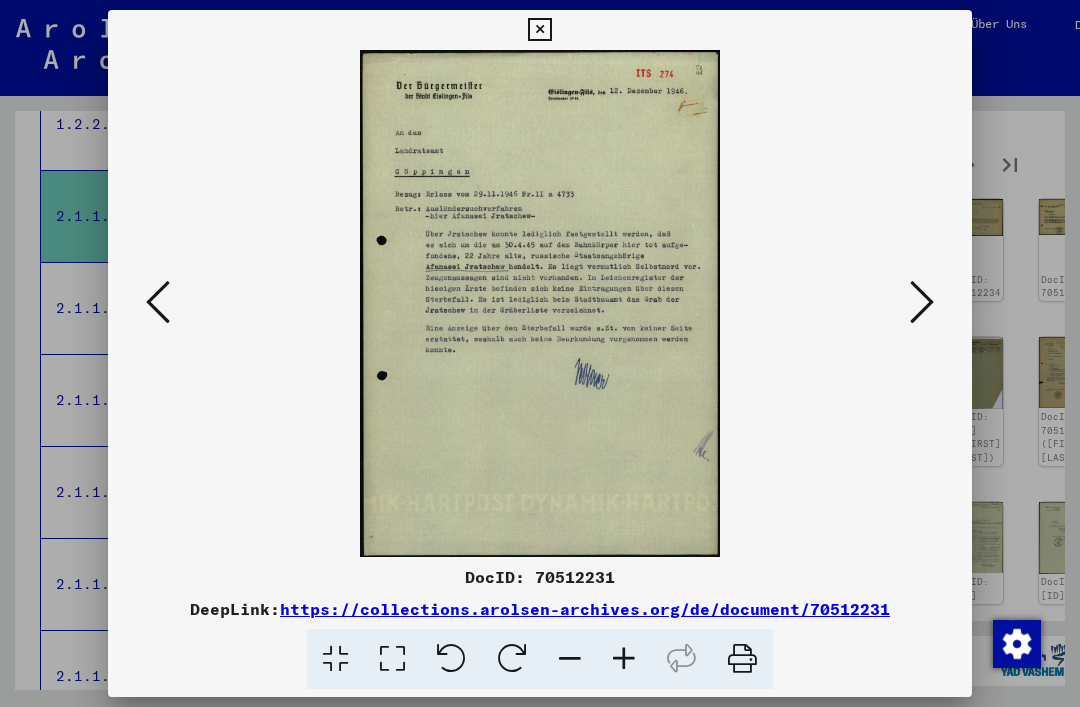 click at bounding box center [922, 303] 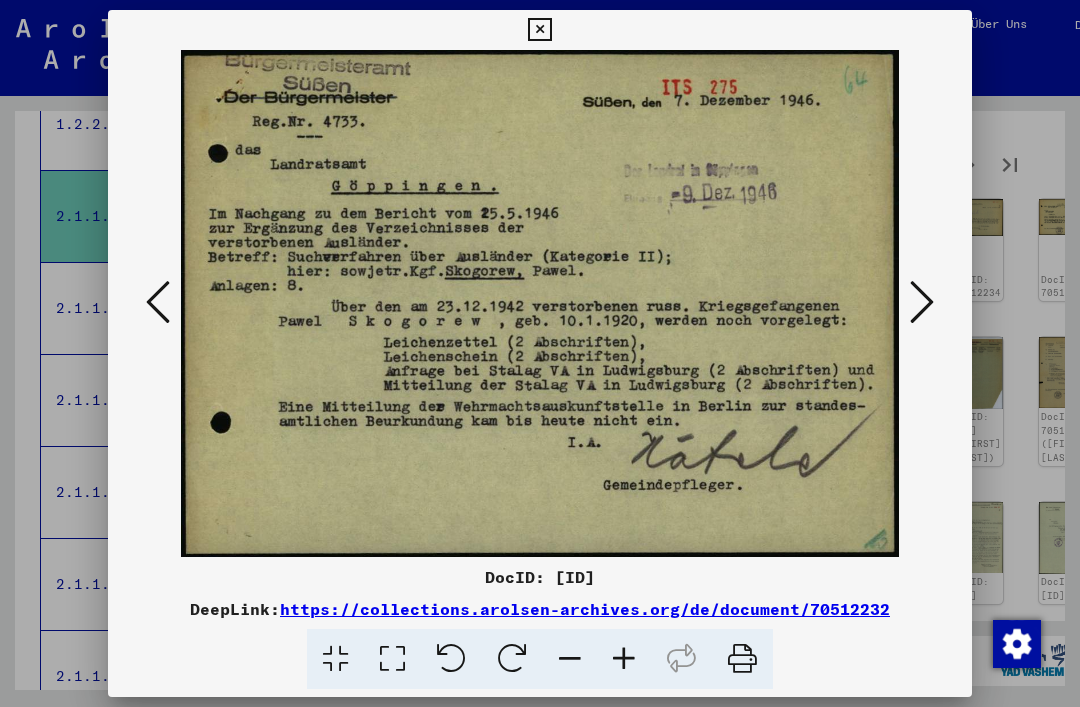click at bounding box center [922, 302] 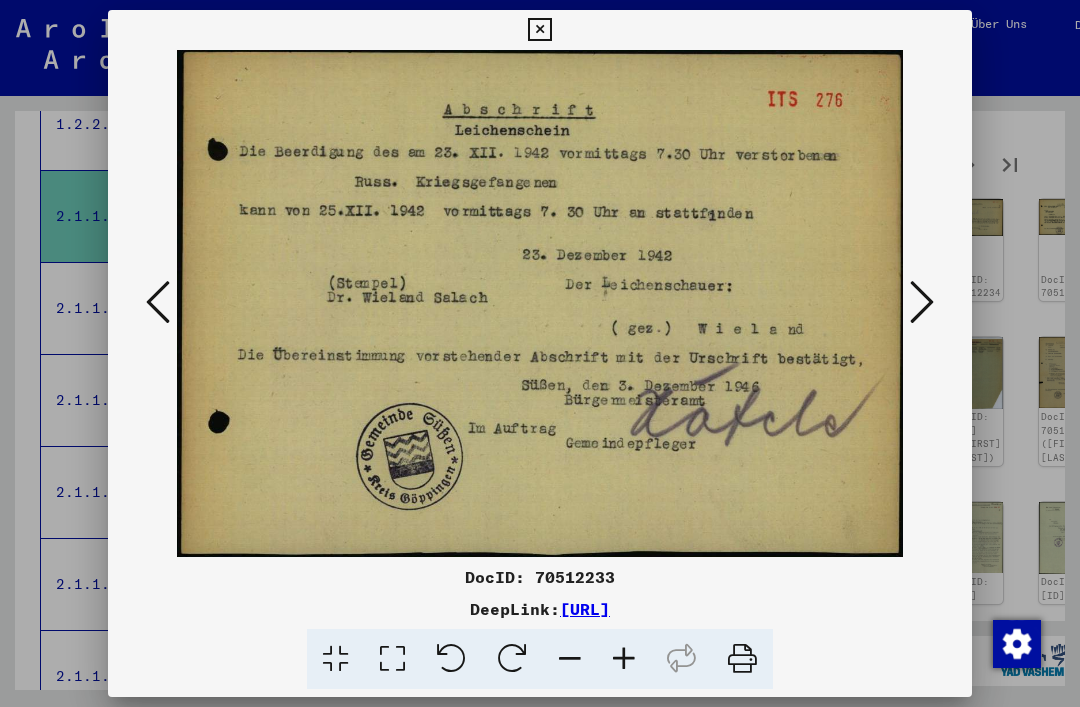 click at bounding box center [922, 302] 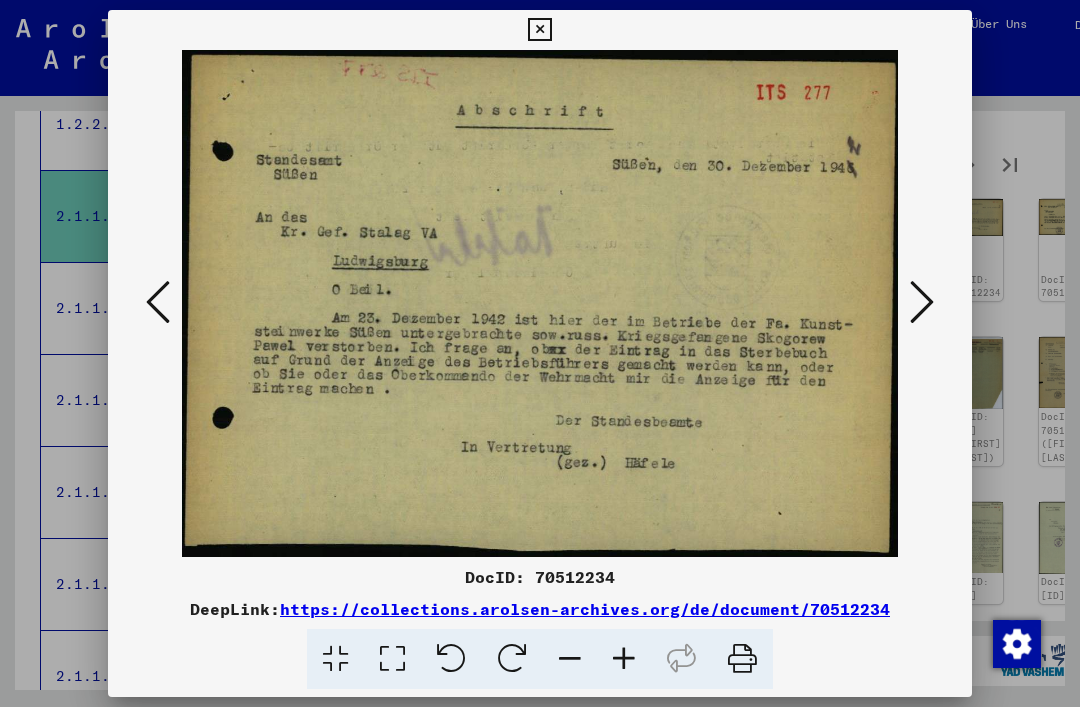 click at bounding box center (922, 302) 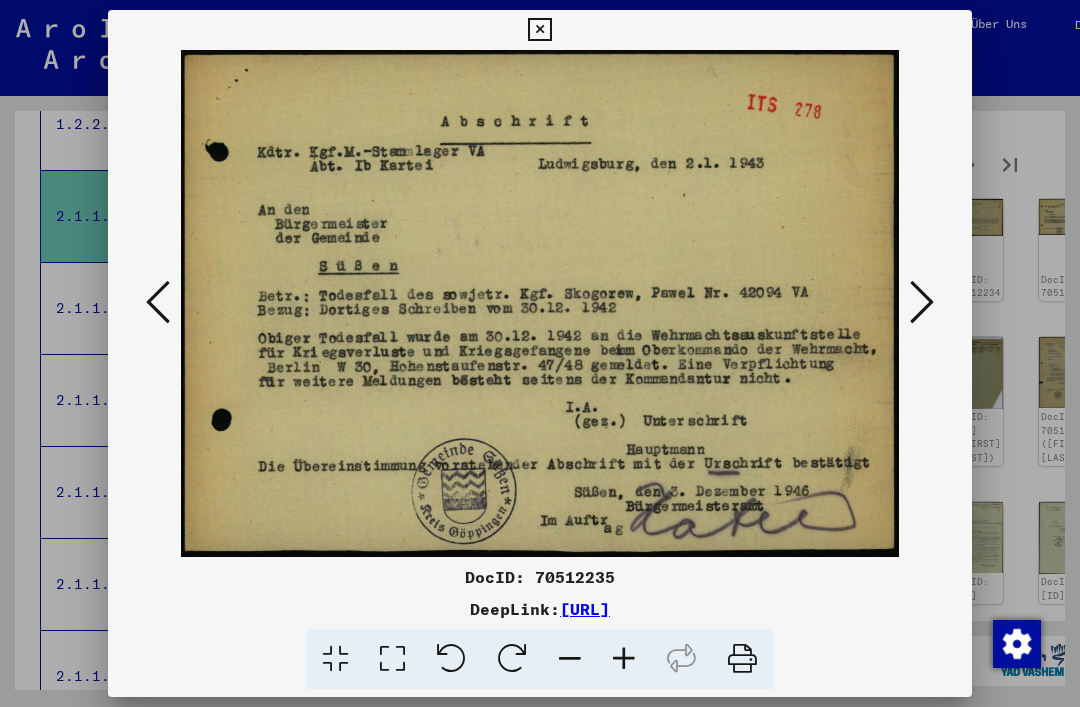 click at bounding box center [922, 302] 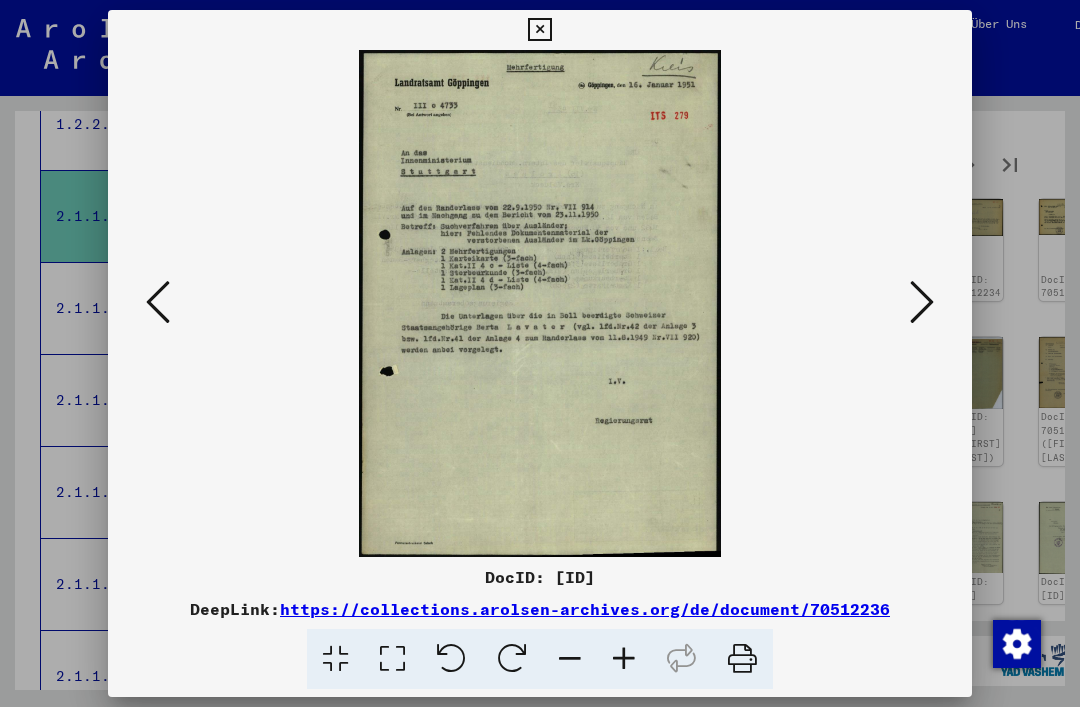 click at bounding box center [922, 302] 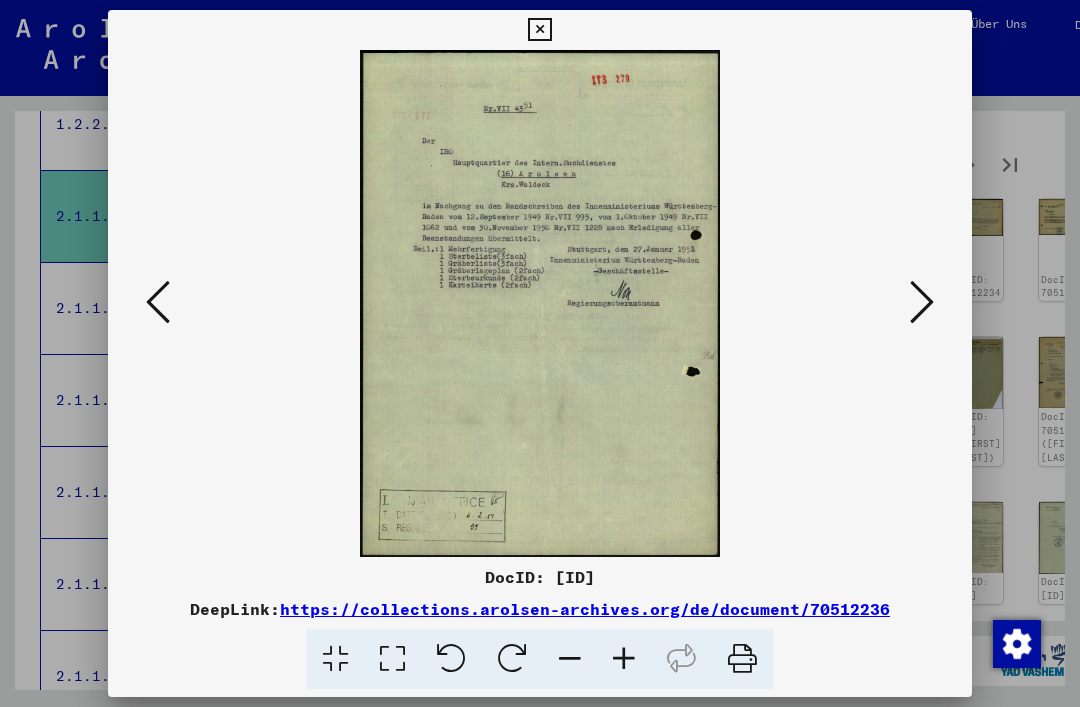 click at bounding box center (922, 302) 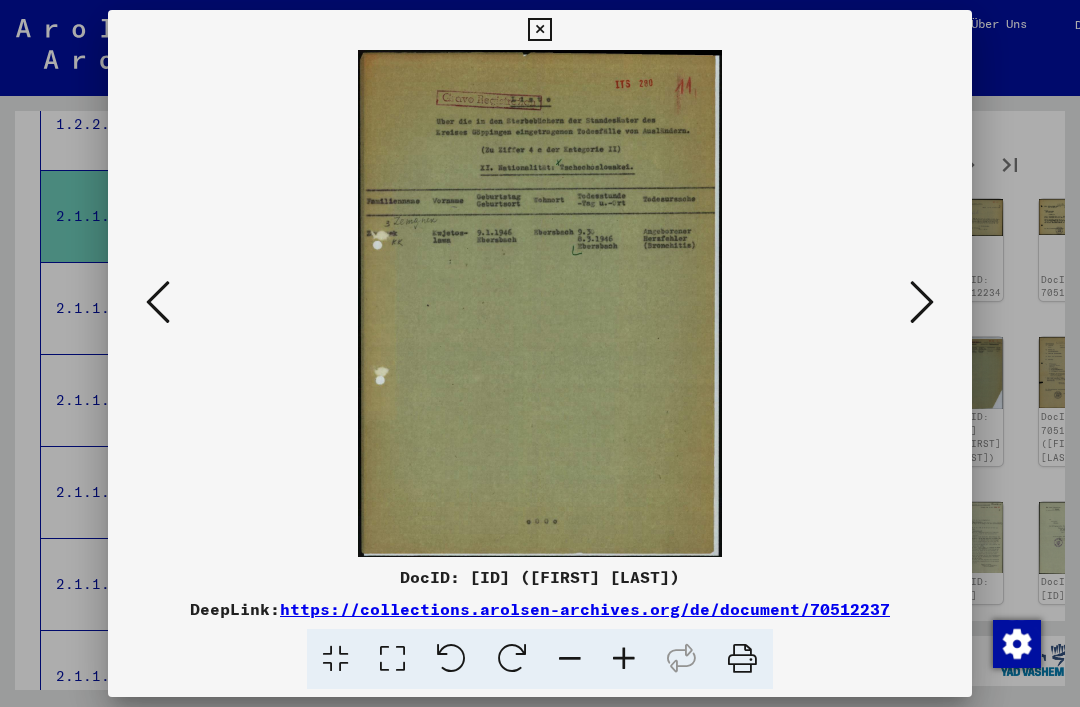 click at bounding box center [922, 303] 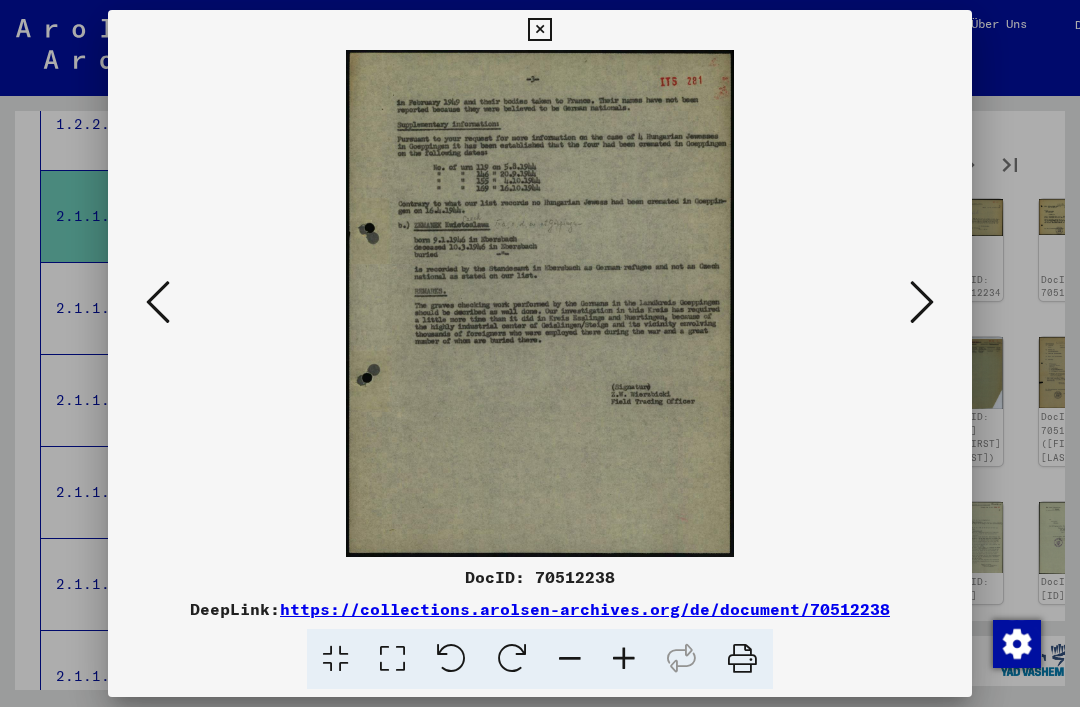 click at bounding box center (922, 303) 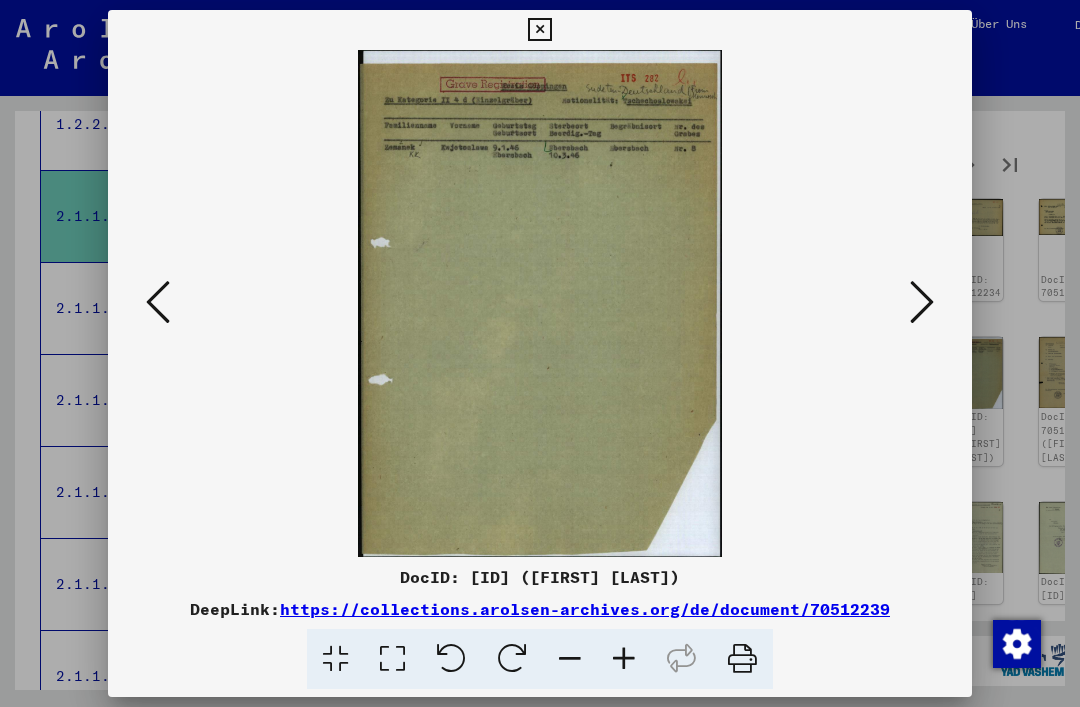 click at bounding box center (922, 302) 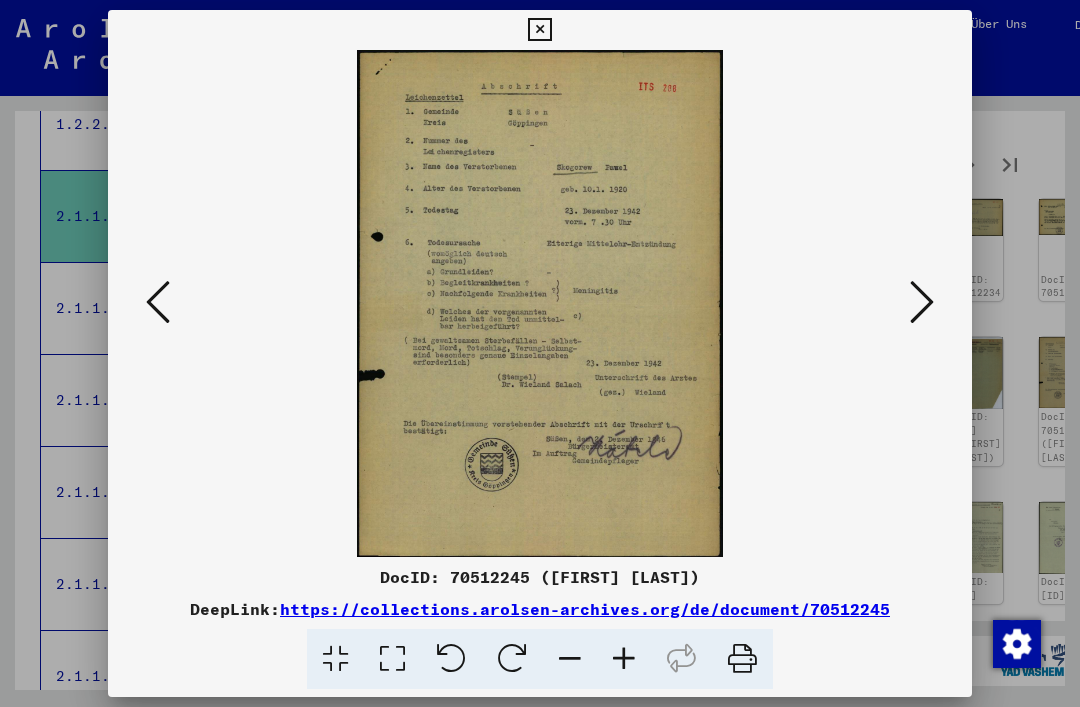click at bounding box center [922, 303] 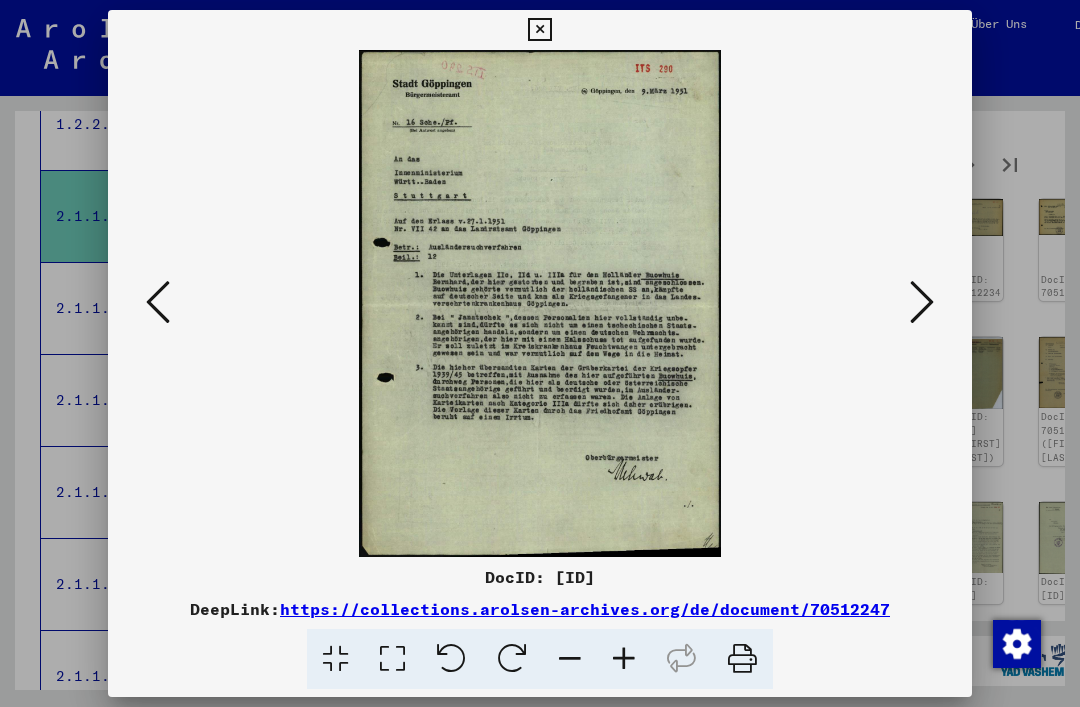 click at bounding box center [922, 303] 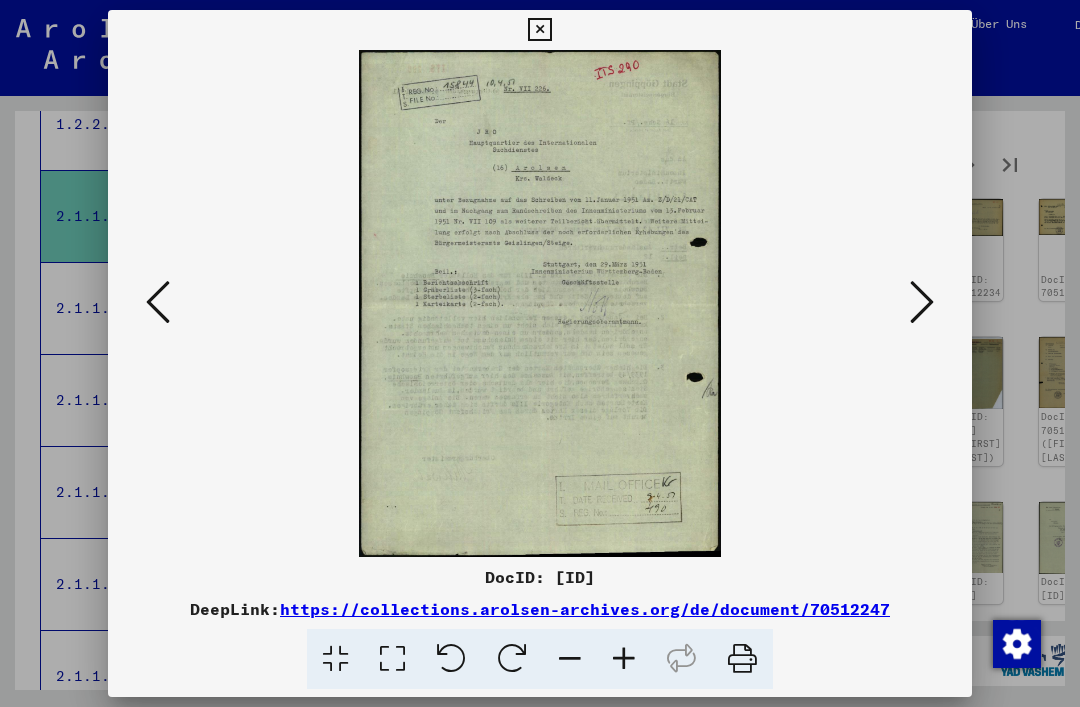 click at bounding box center [922, 302] 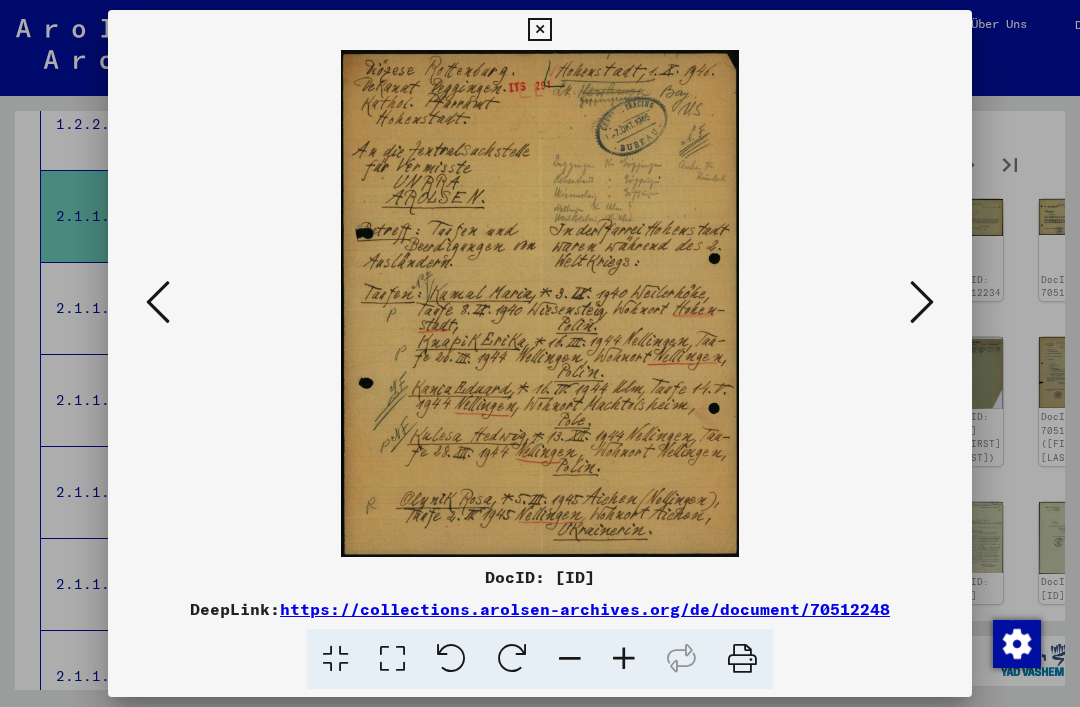 click at bounding box center (922, 302) 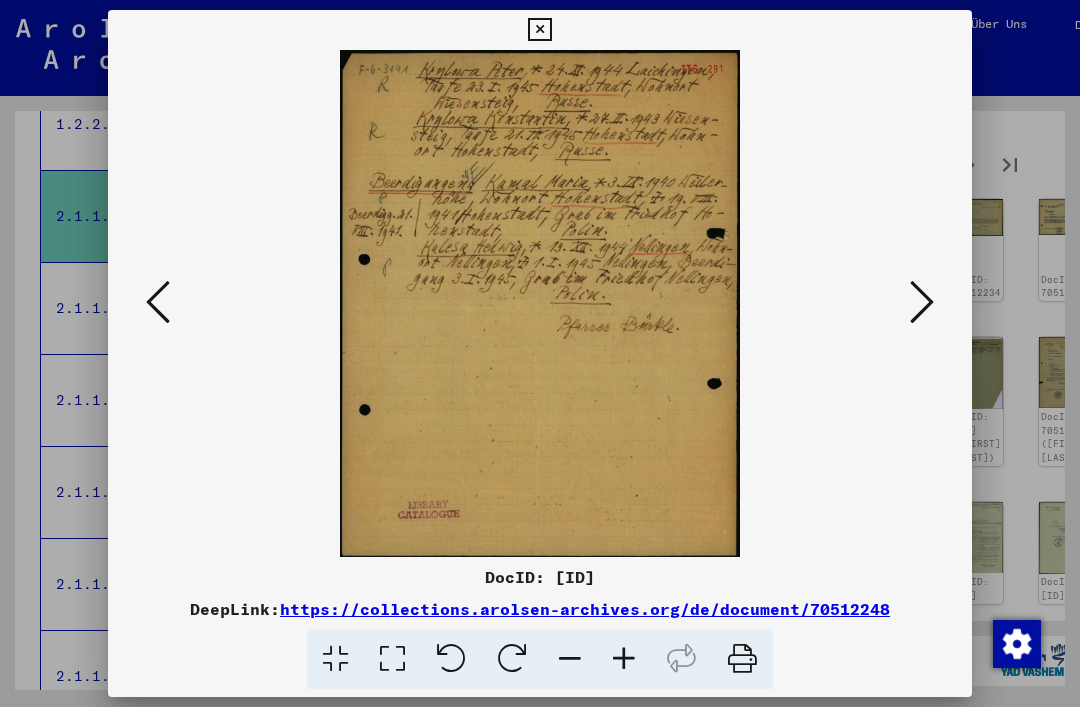 click at bounding box center (922, 302) 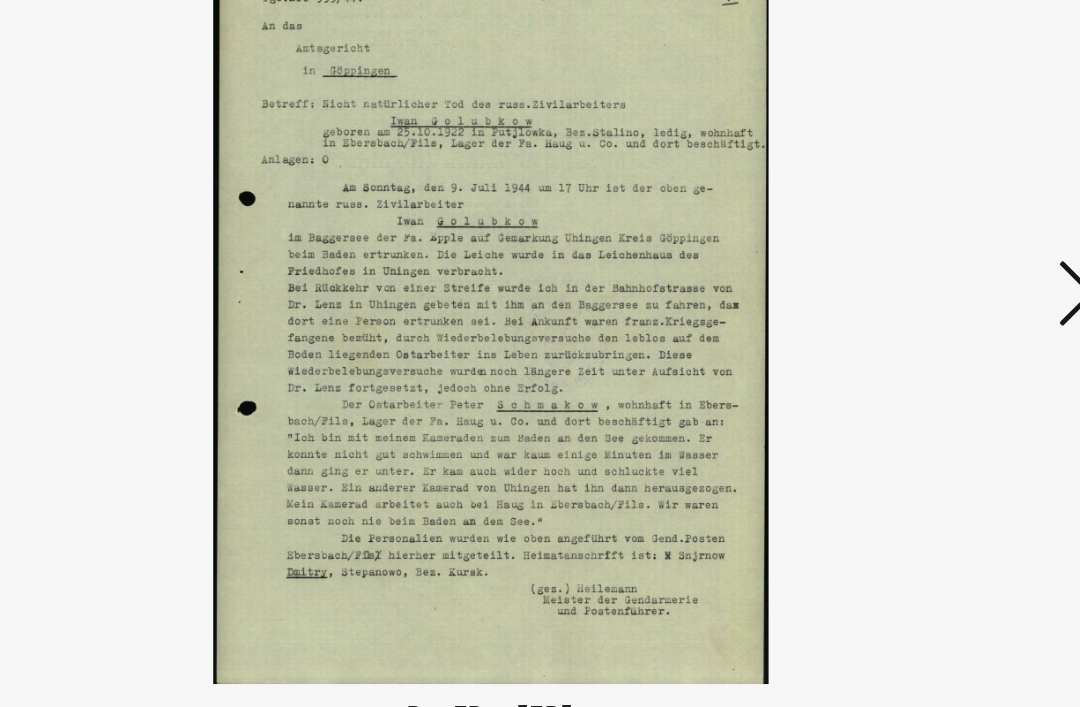 click at bounding box center [922, 302] 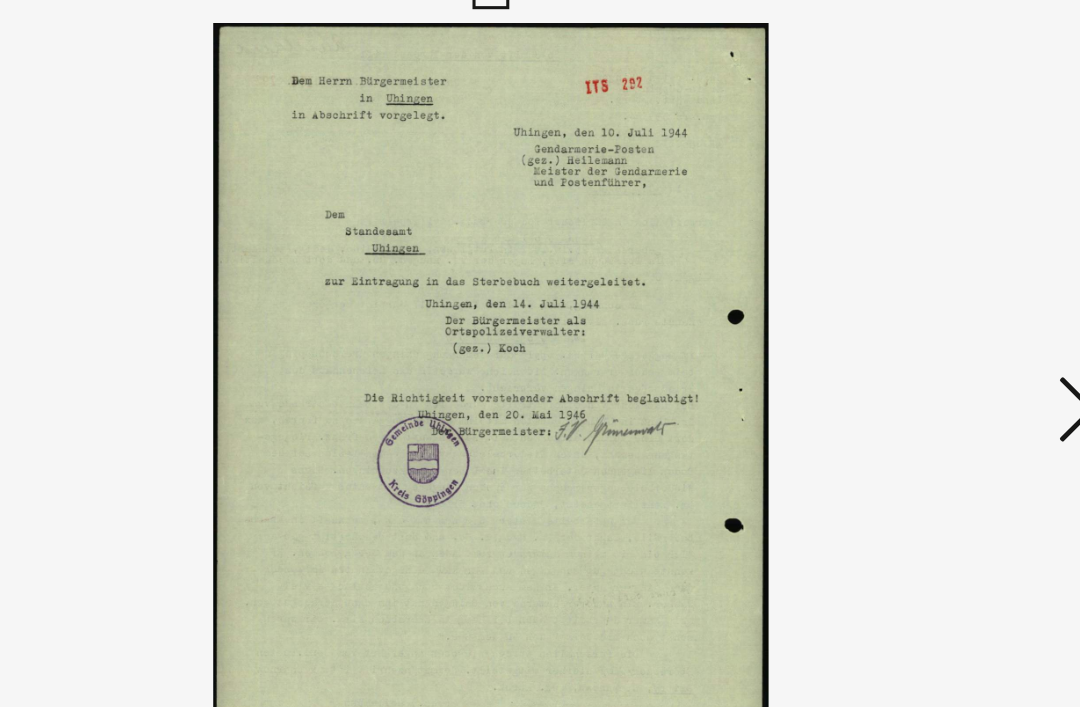 click at bounding box center (922, 302) 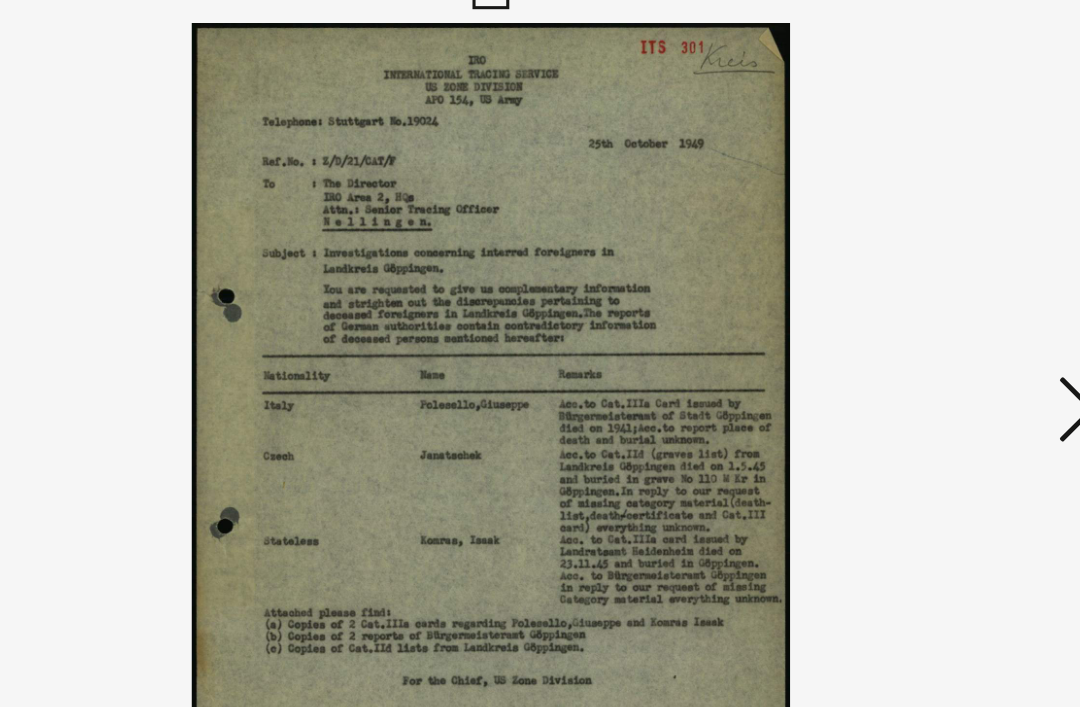 click at bounding box center [922, 302] 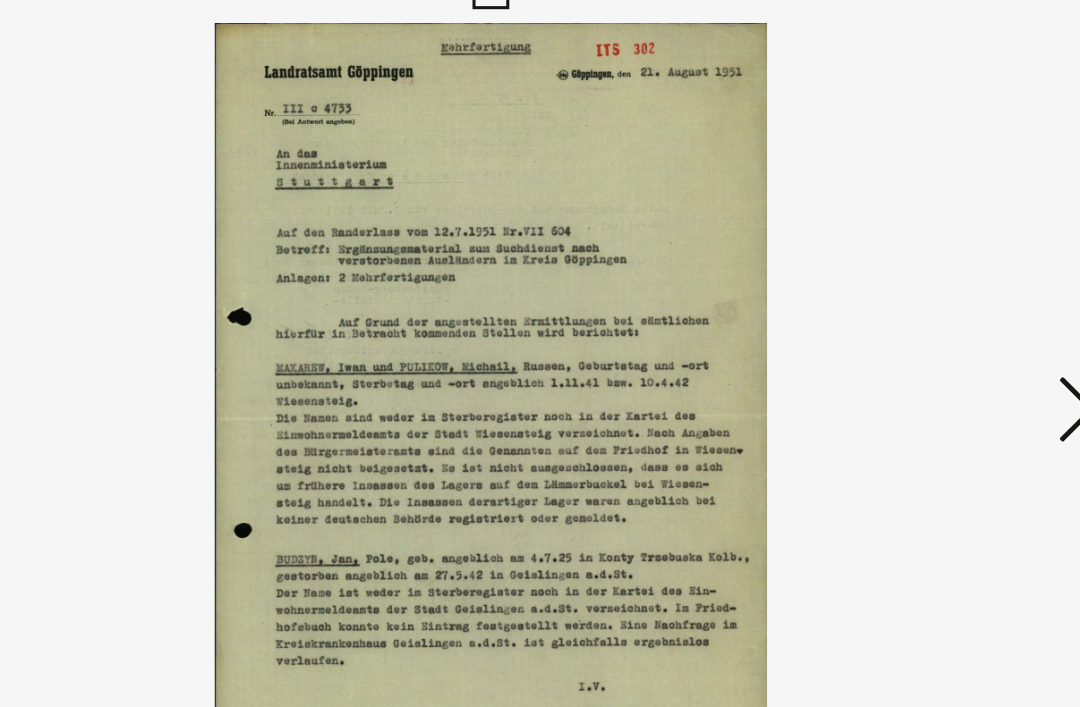 click at bounding box center [922, 302] 